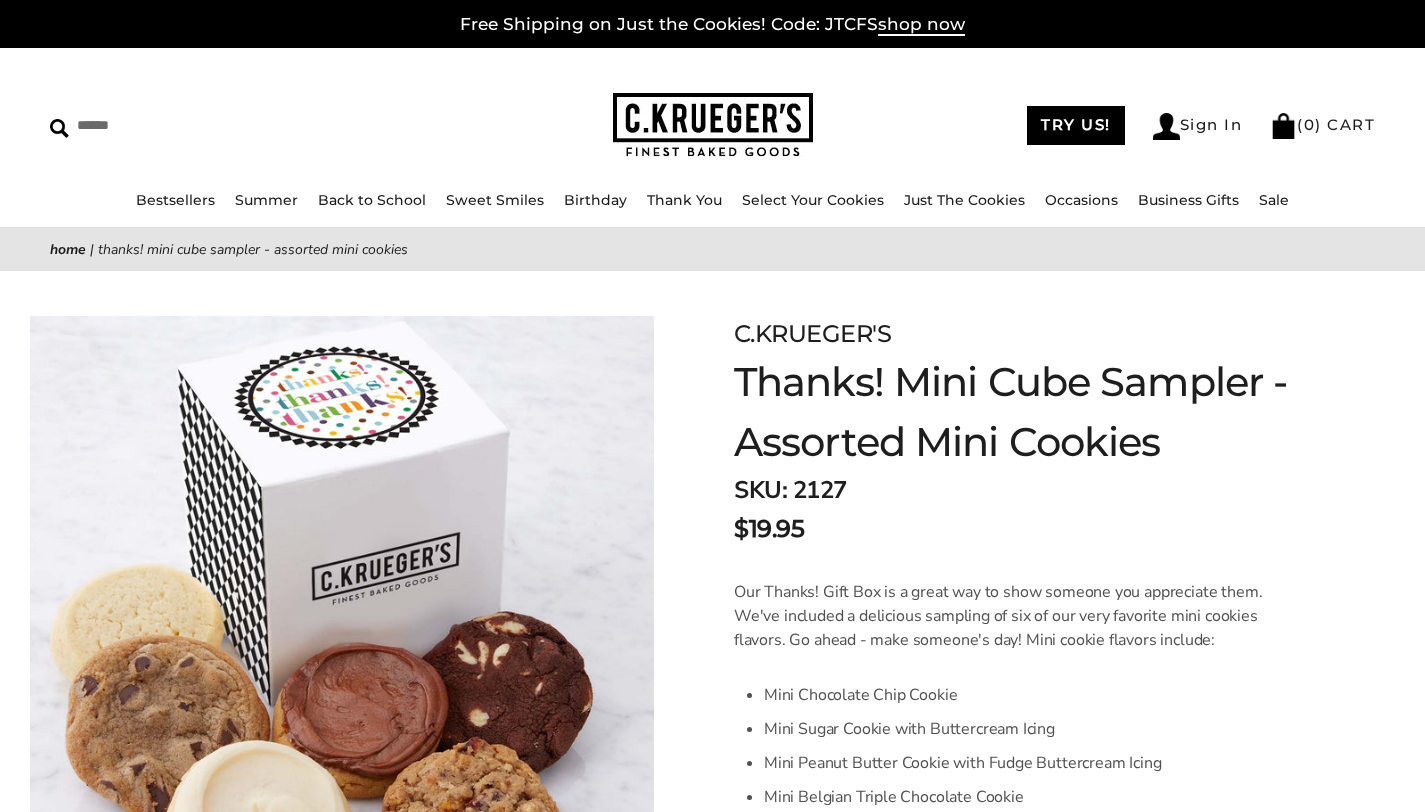 scroll, scrollTop: 0, scrollLeft: 0, axis: both 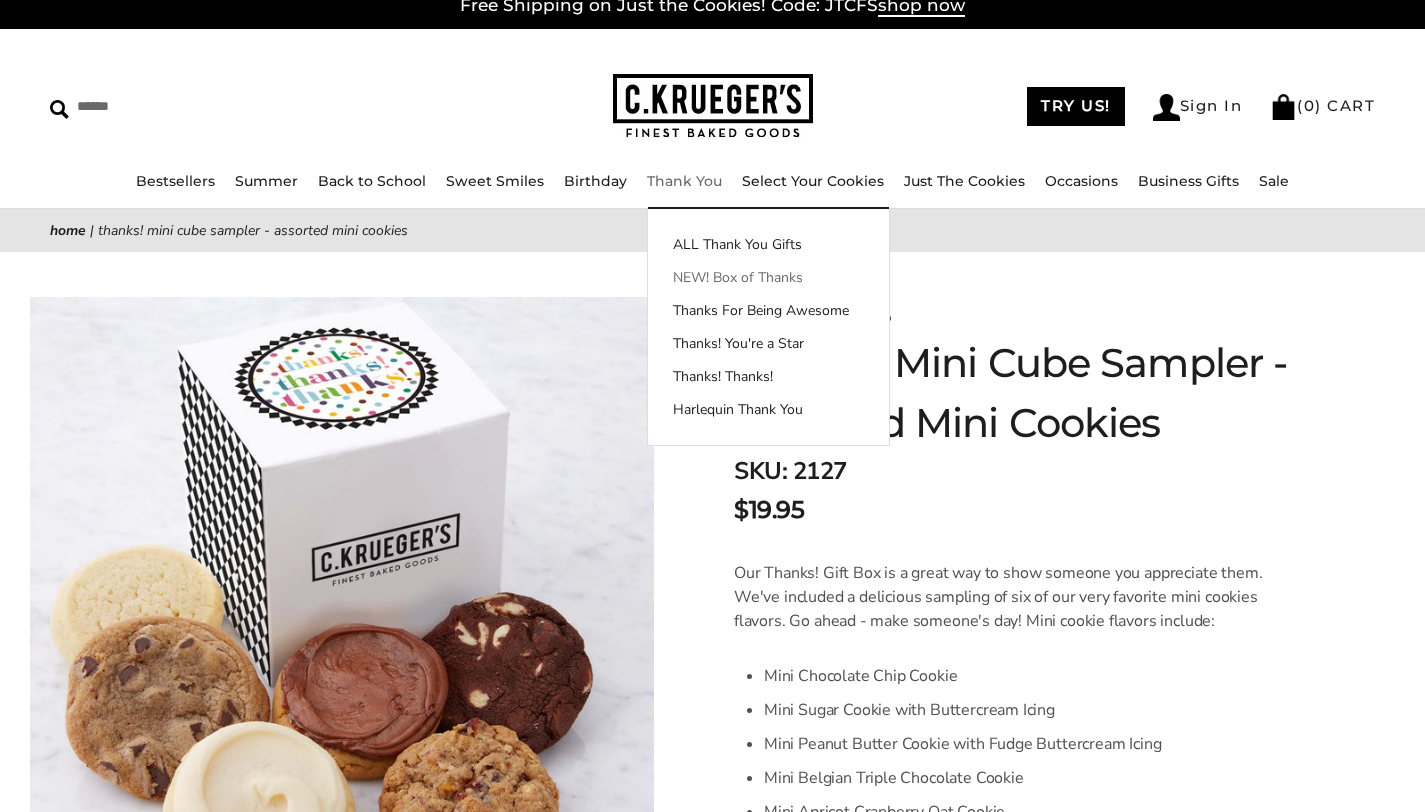 drag, startPoint x: 660, startPoint y: 185, endPoint x: 737, endPoint y: 271, distance: 115.43397 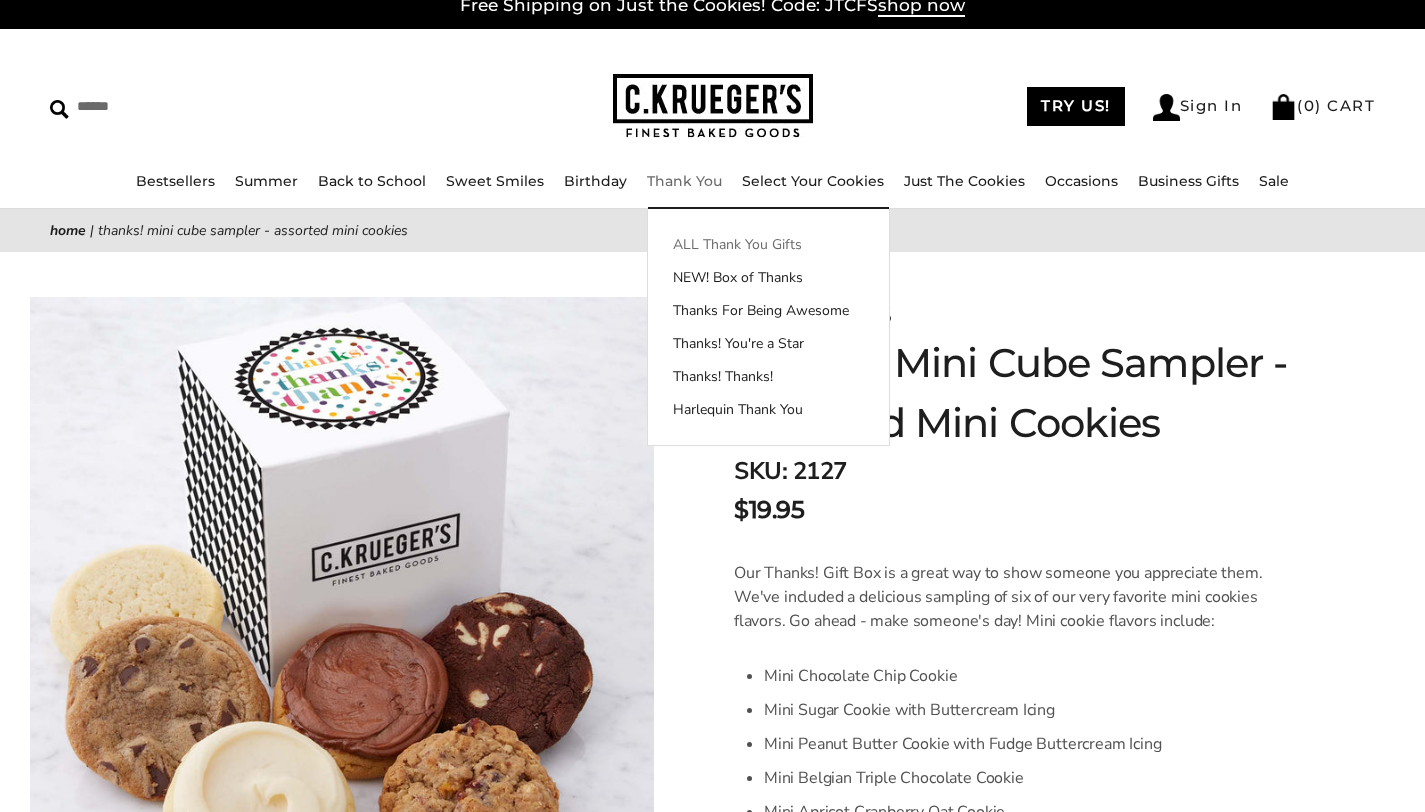 click on "ALL Thank You Gifts" at bounding box center [768, 244] 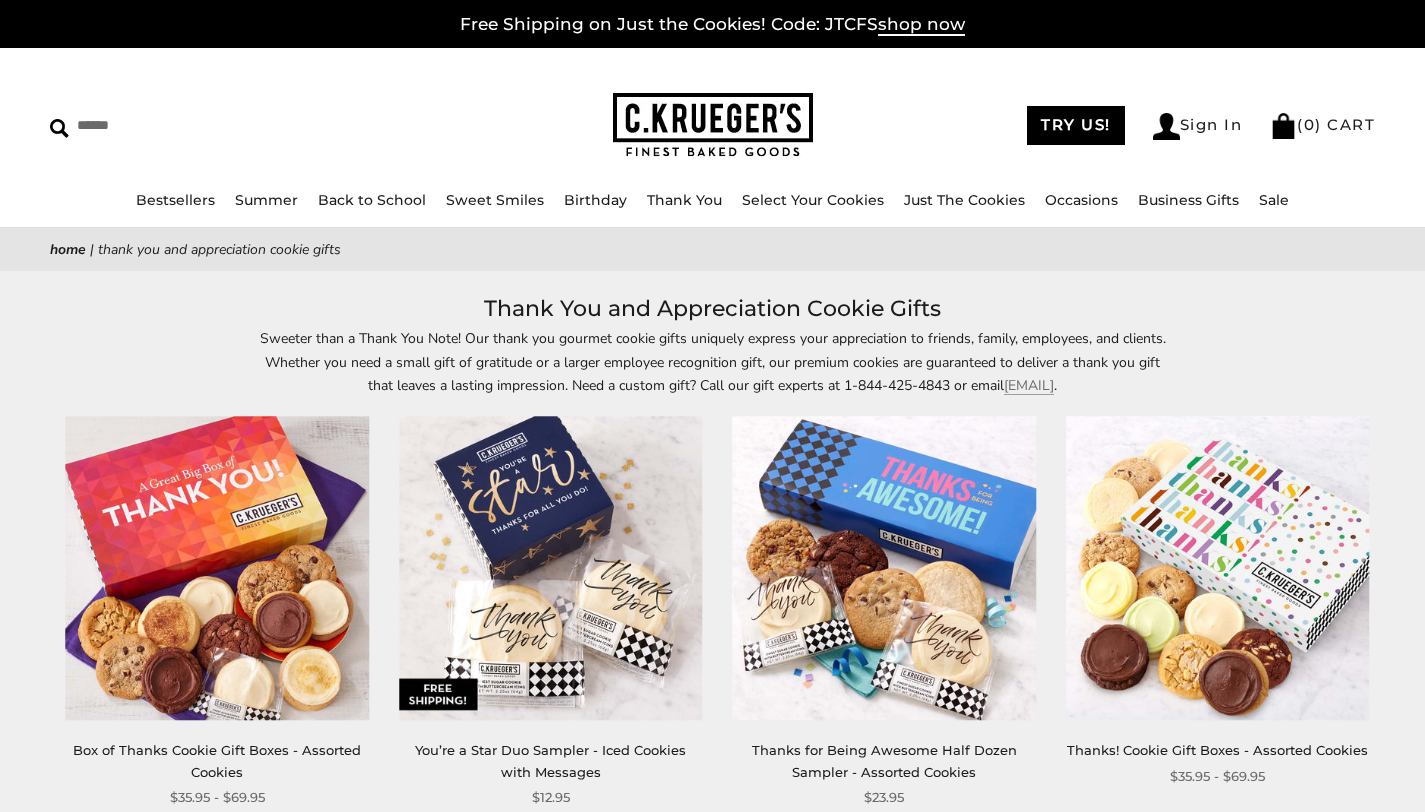 scroll, scrollTop: 0, scrollLeft: 0, axis: both 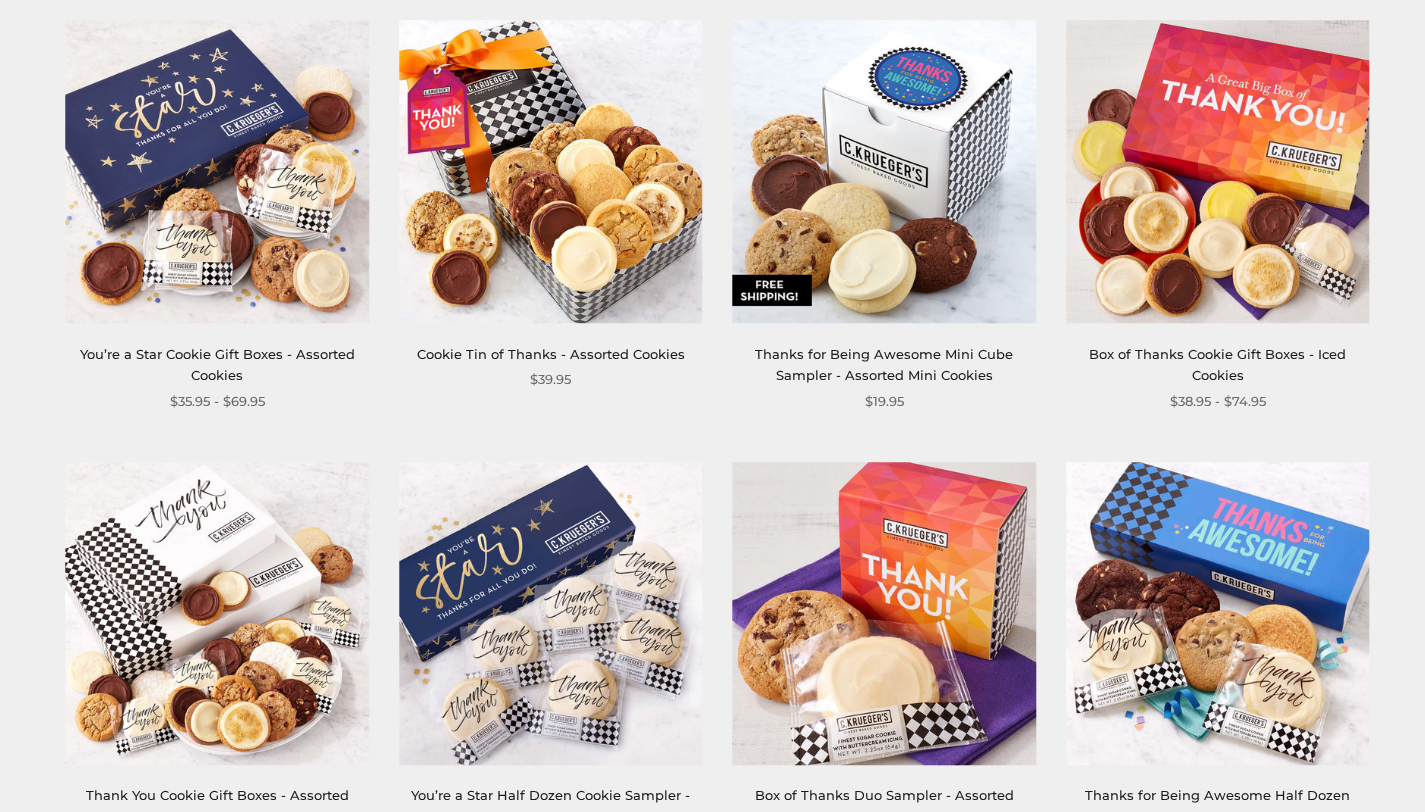 click on "Cookie Tin of Thanks - Assorted Cookies" at bounding box center [550, 354] 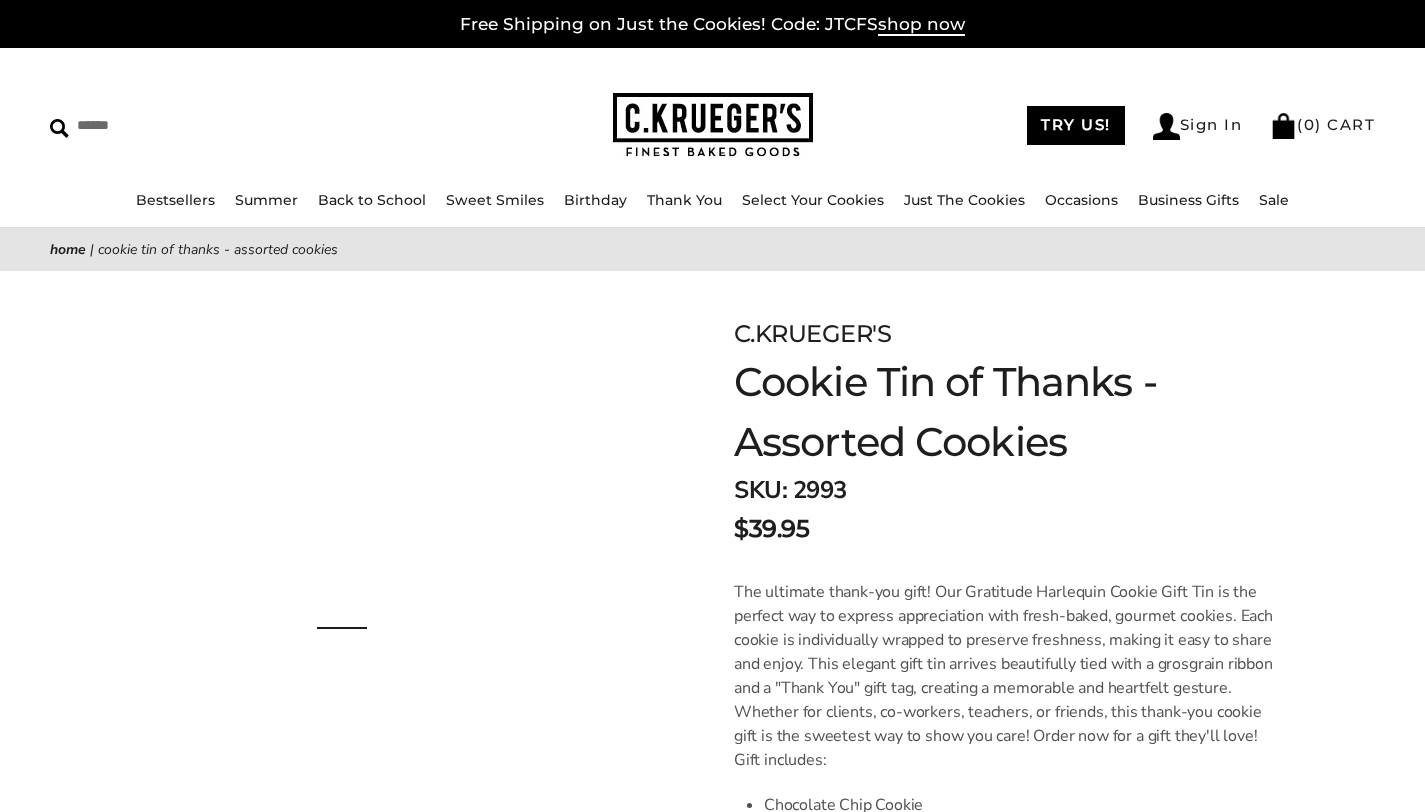 scroll, scrollTop: 0, scrollLeft: 0, axis: both 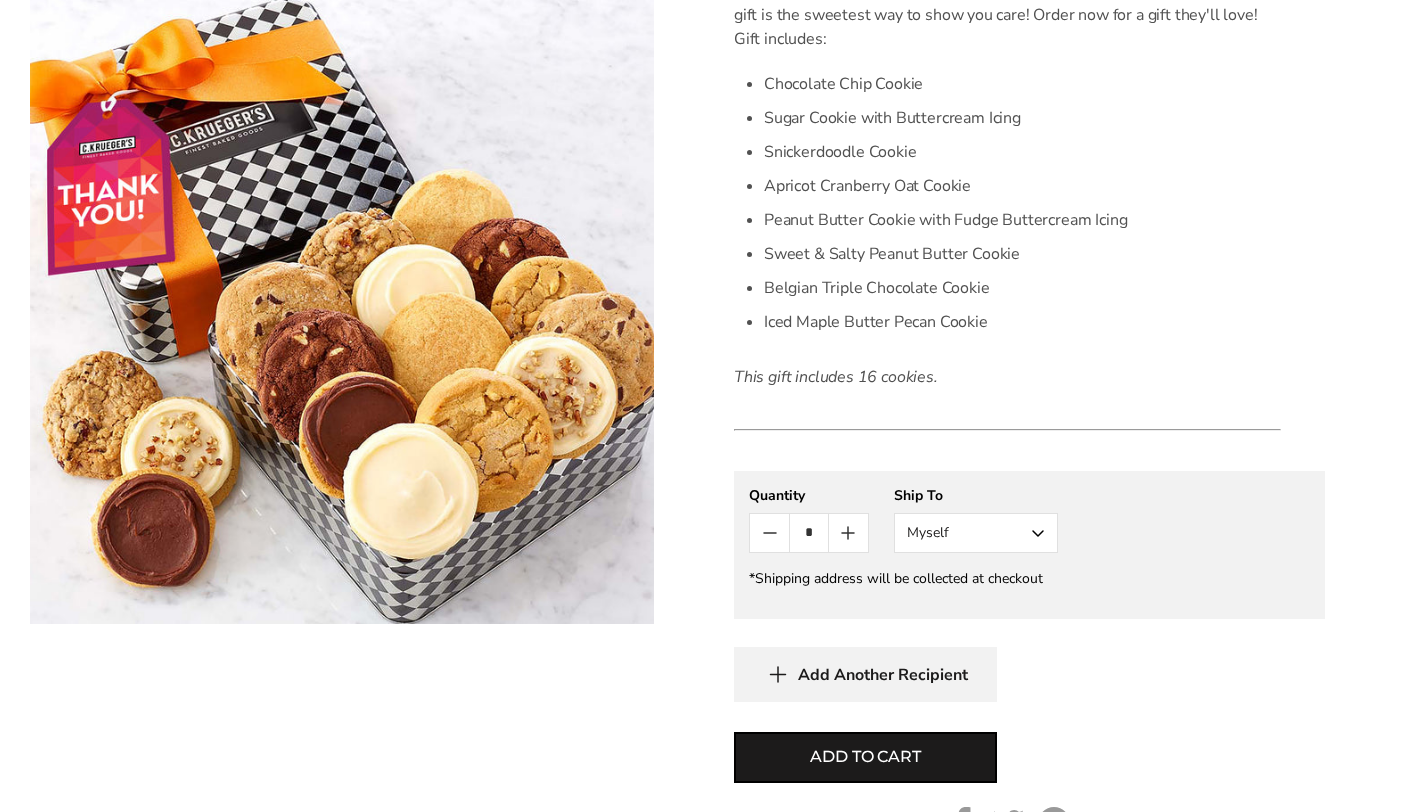 click on "C.KRUEGER'S
Cookie Tin of Thanks - Assorted Cookies
SKU:   2993
$39.95
/
The ultimate thank-you gift! Our Gratitude Harlequin Cookie Gift Tin is the perfect way to express appreciation with fresh-baked, gourmet cookies. Each cookie is individually wrapped to preserve freshness, making it easy to share and enjoy. This elegant gift tin arrives beautifully tied with a grosgrain ribbon and a "Thank You" gift tag, creating a memorable and heartfelt gesture. Whether for clients, co-workers, teachers, or friends, this thank-you cookie gift is the sweetest way to show you care! Order now for a gift they'll love! Gift includes:
Chocolate Chip Cookie
Sugar Cookie with Buttercream Icing
Snickerdoodle Cookie" at bounding box center (1054, 245) 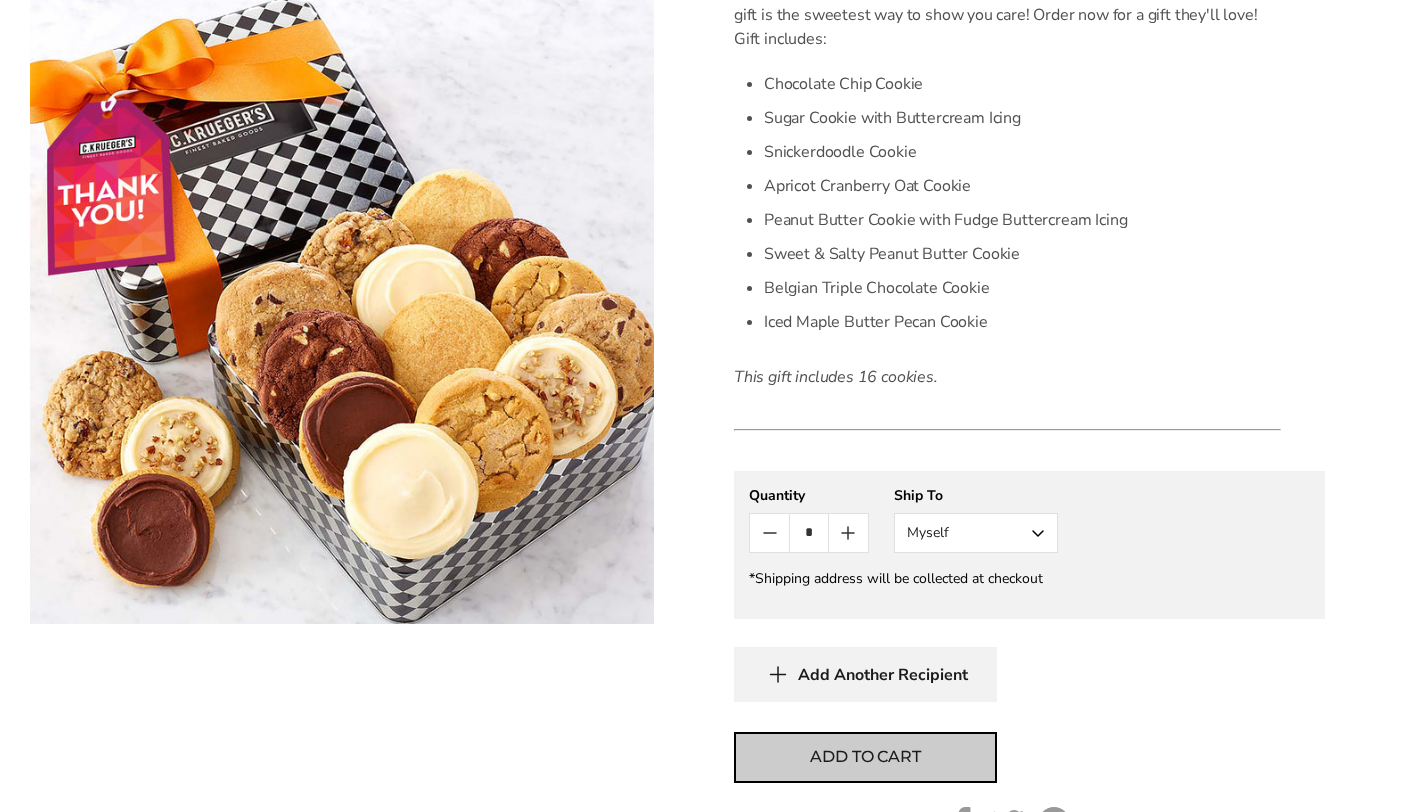 click on "Add to cart" at bounding box center (865, 757) 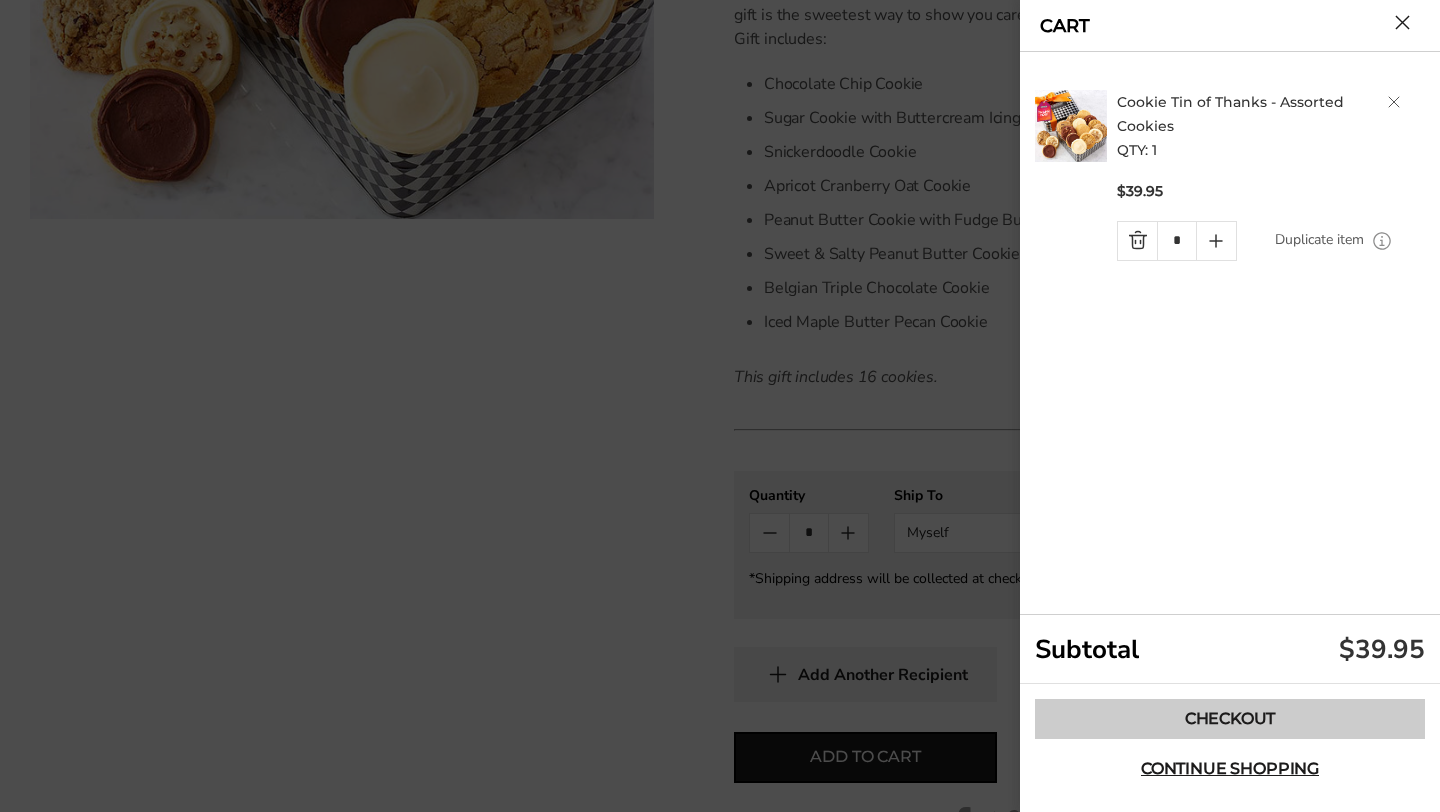 click on "Checkout" at bounding box center [1230, 719] 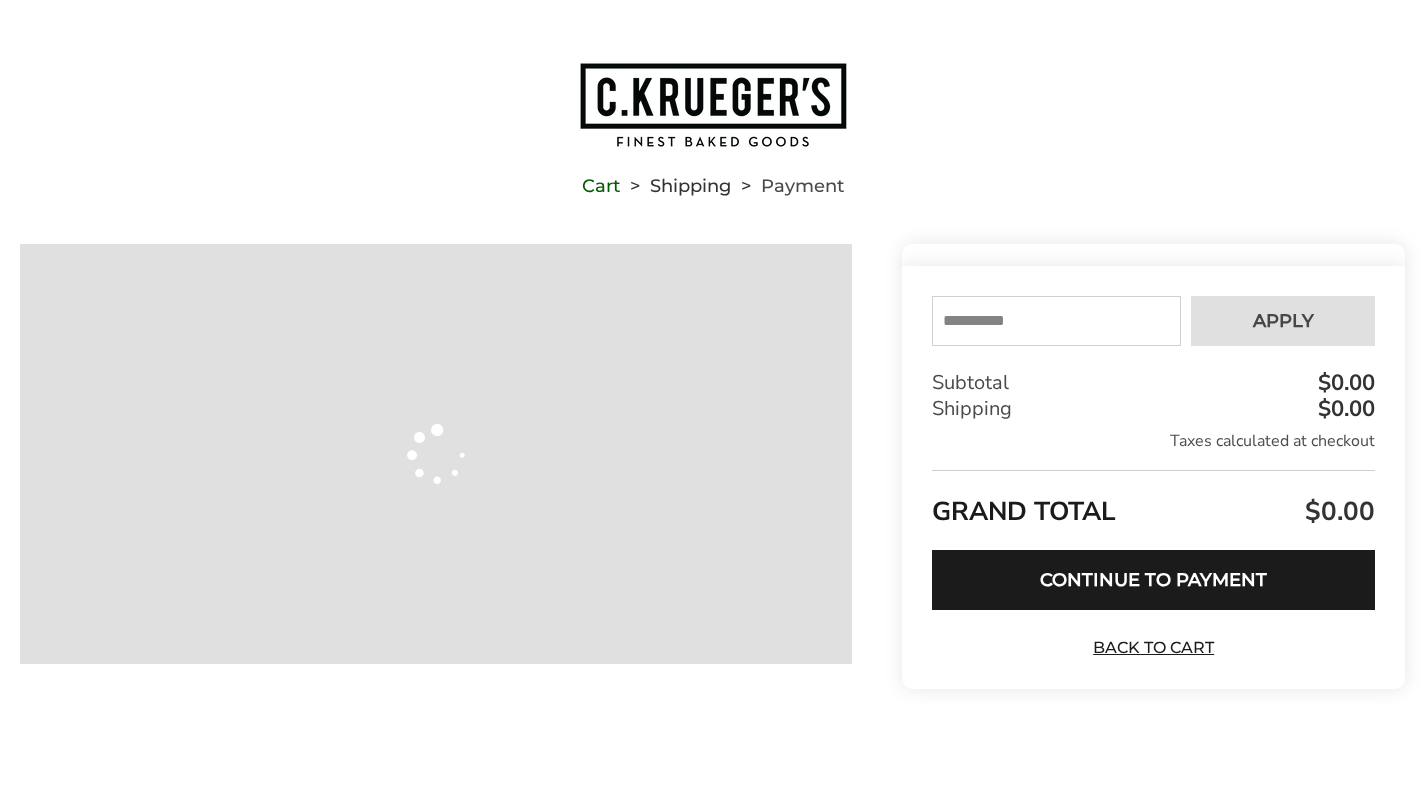 scroll, scrollTop: 0, scrollLeft: 0, axis: both 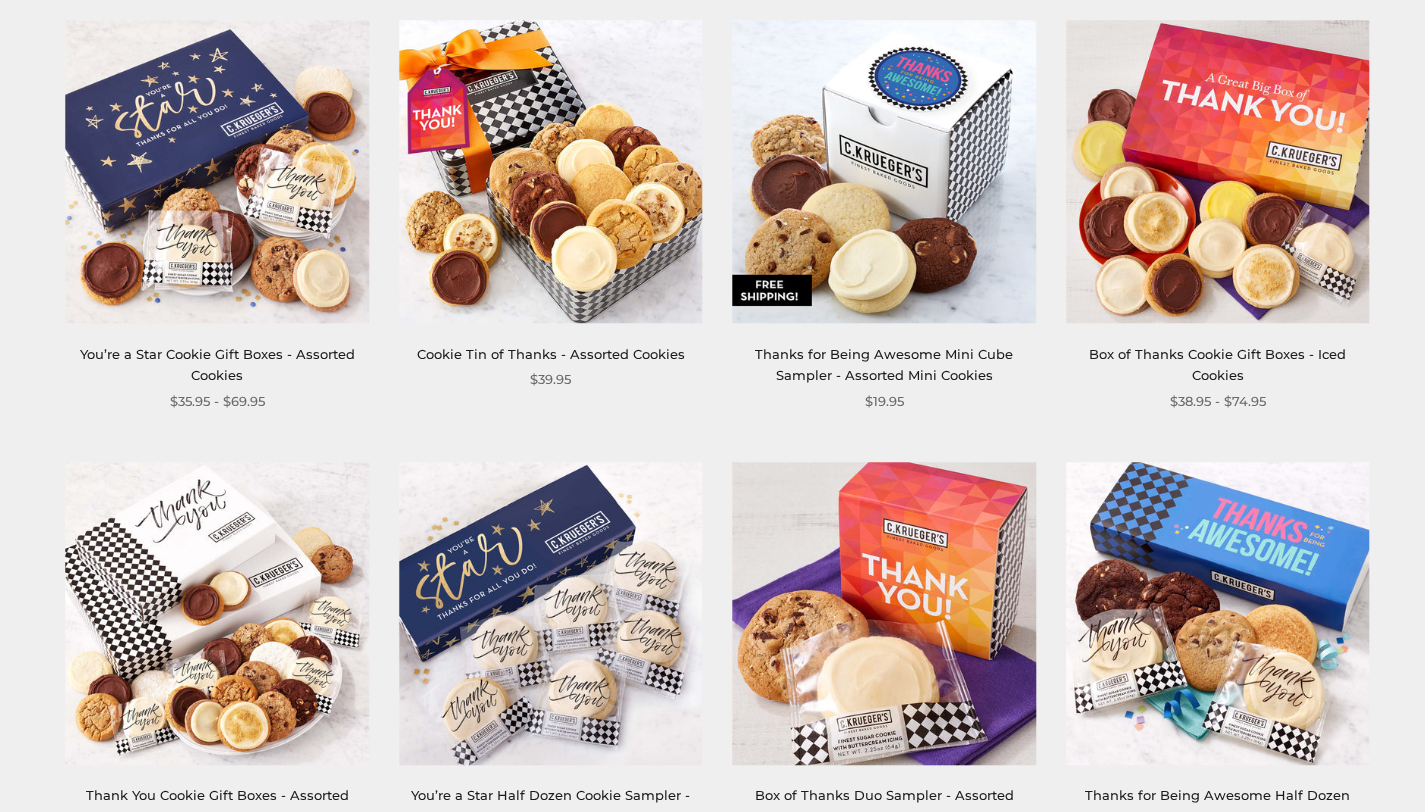 click on "Box of Thanks Cookie Gift Boxes - Iced Cookies" at bounding box center (1217, 364) 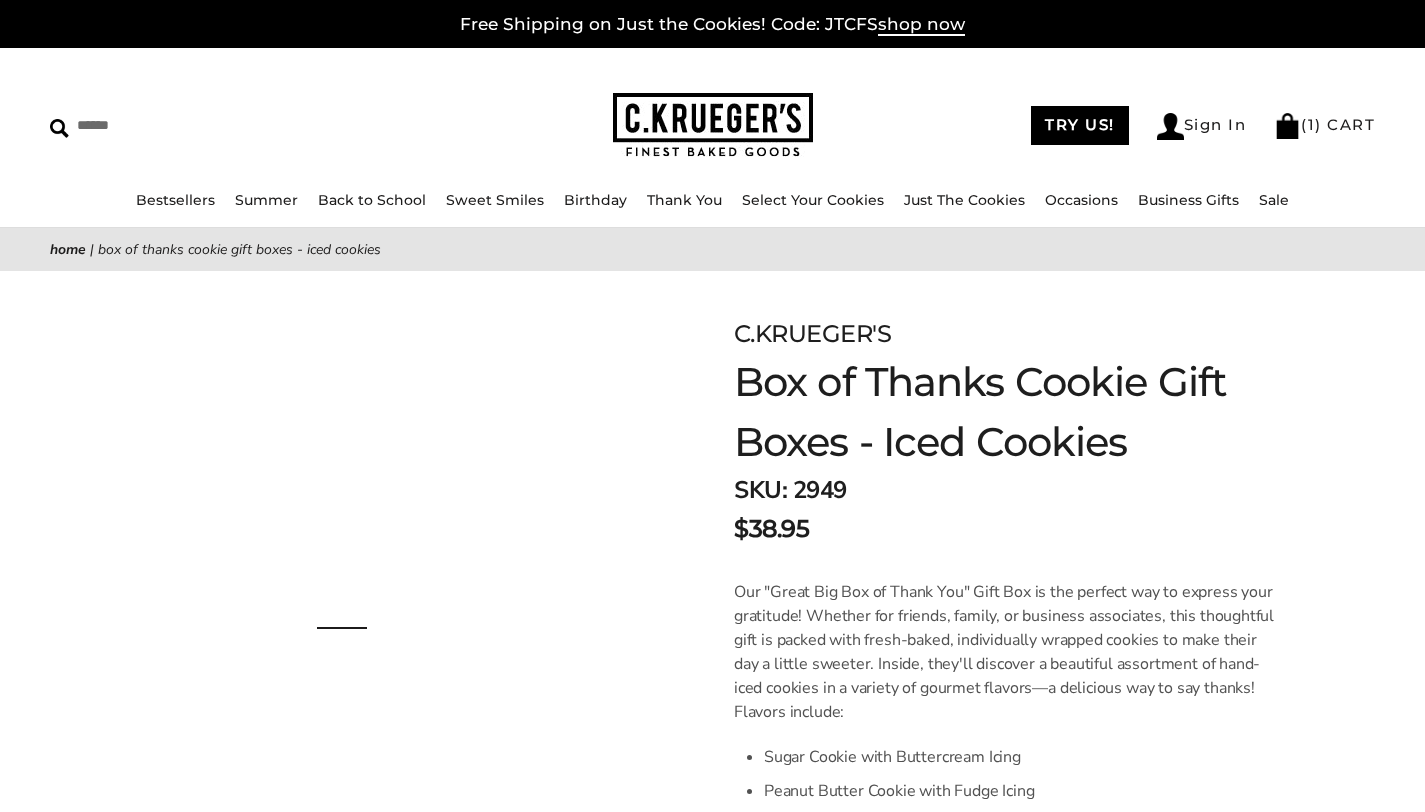 scroll, scrollTop: 0, scrollLeft: 0, axis: both 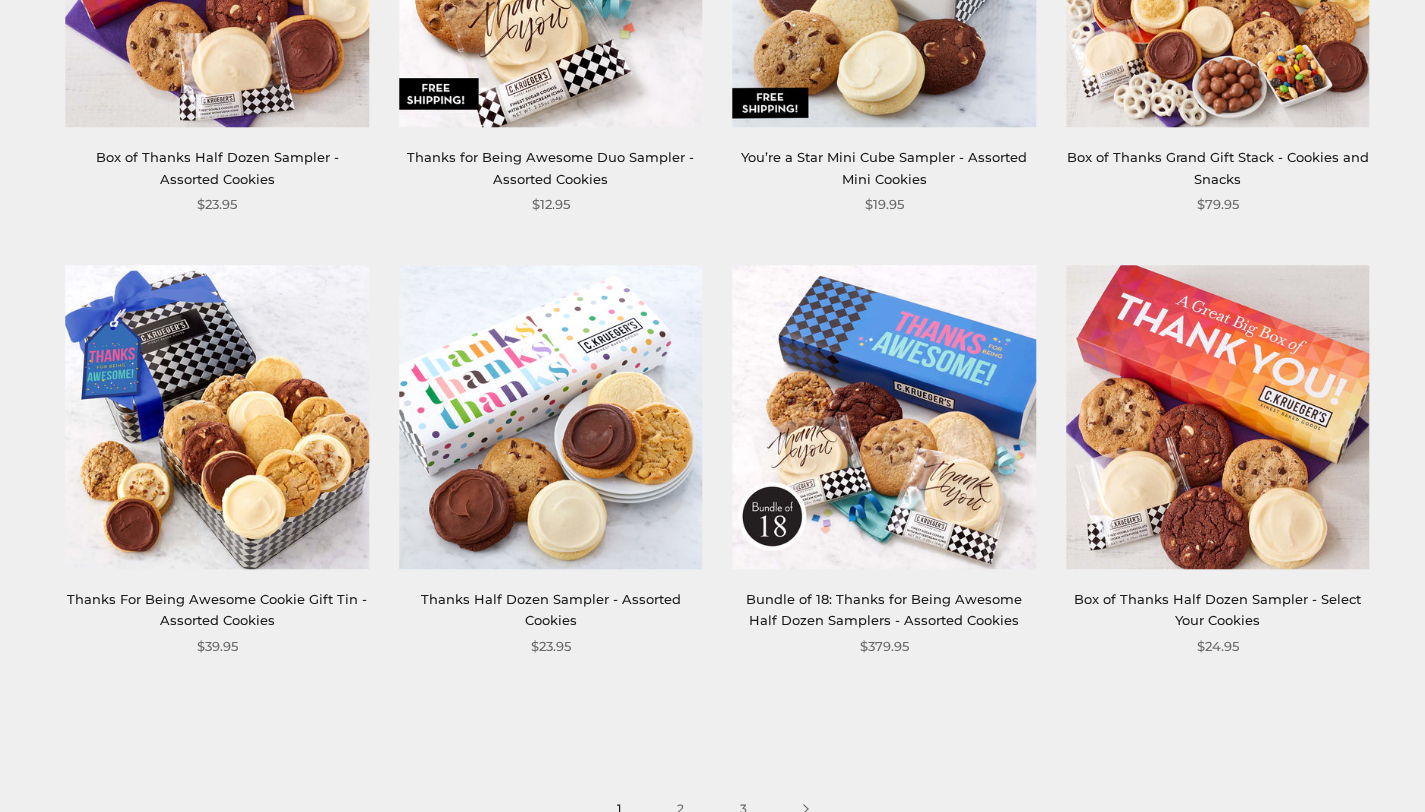 click on "Thanks Half Dozen Sampler - Assorted Cookies" at bounding box center (550, 610) 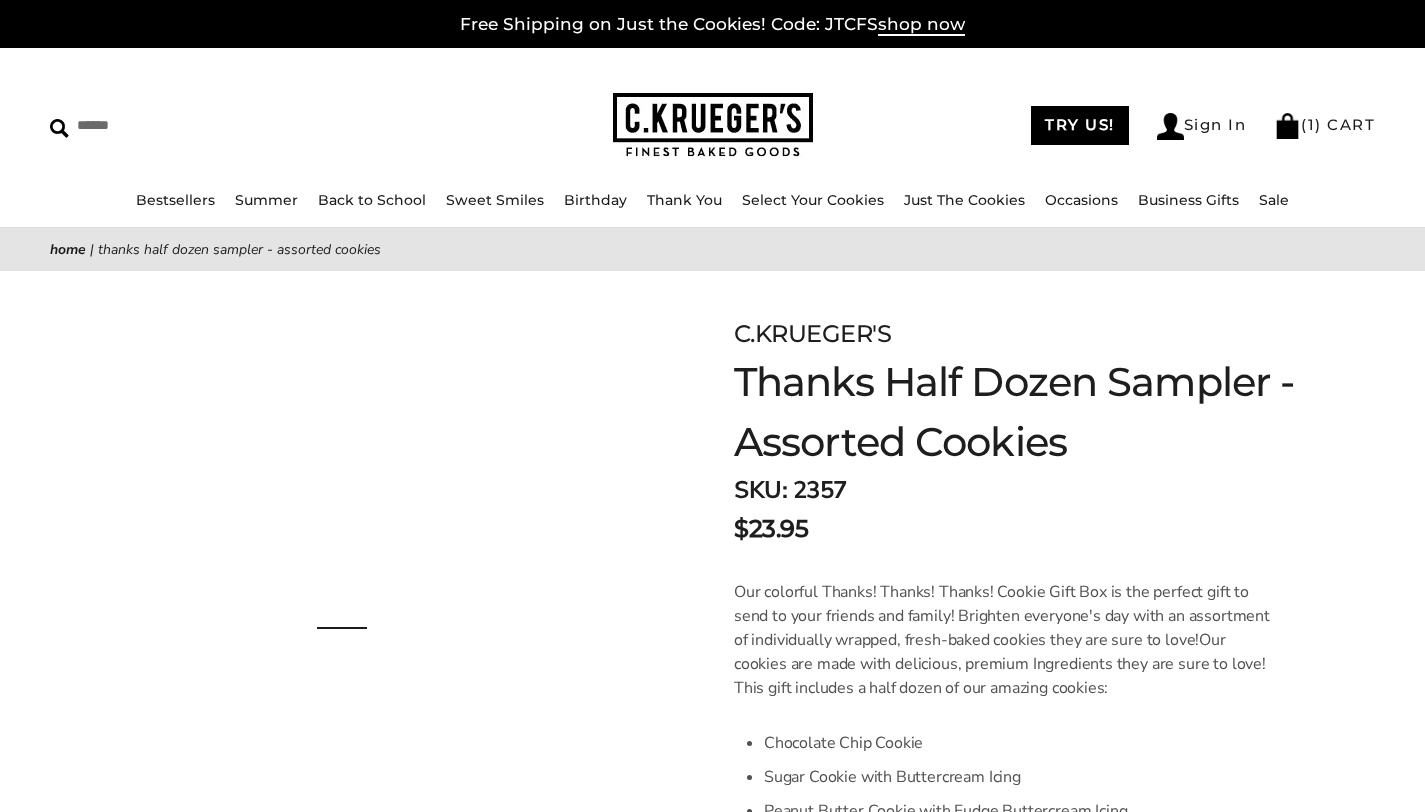 scroll, scrollTop: 0, scrollLeft: 0, axis: both 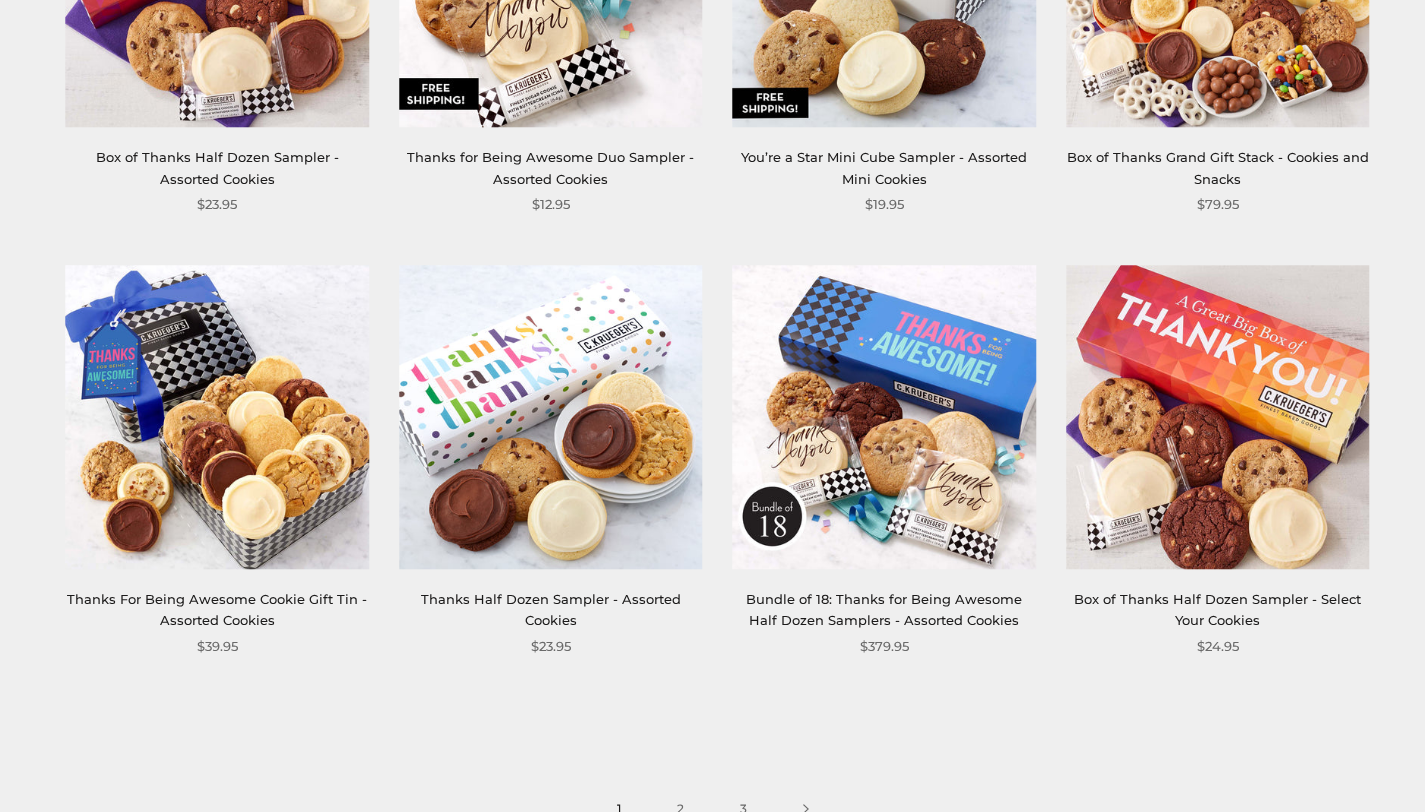 click on "Thanks For Being Awesome Cookie Gift Tin - Assorted Cookies" at bounding box center (217, 610) 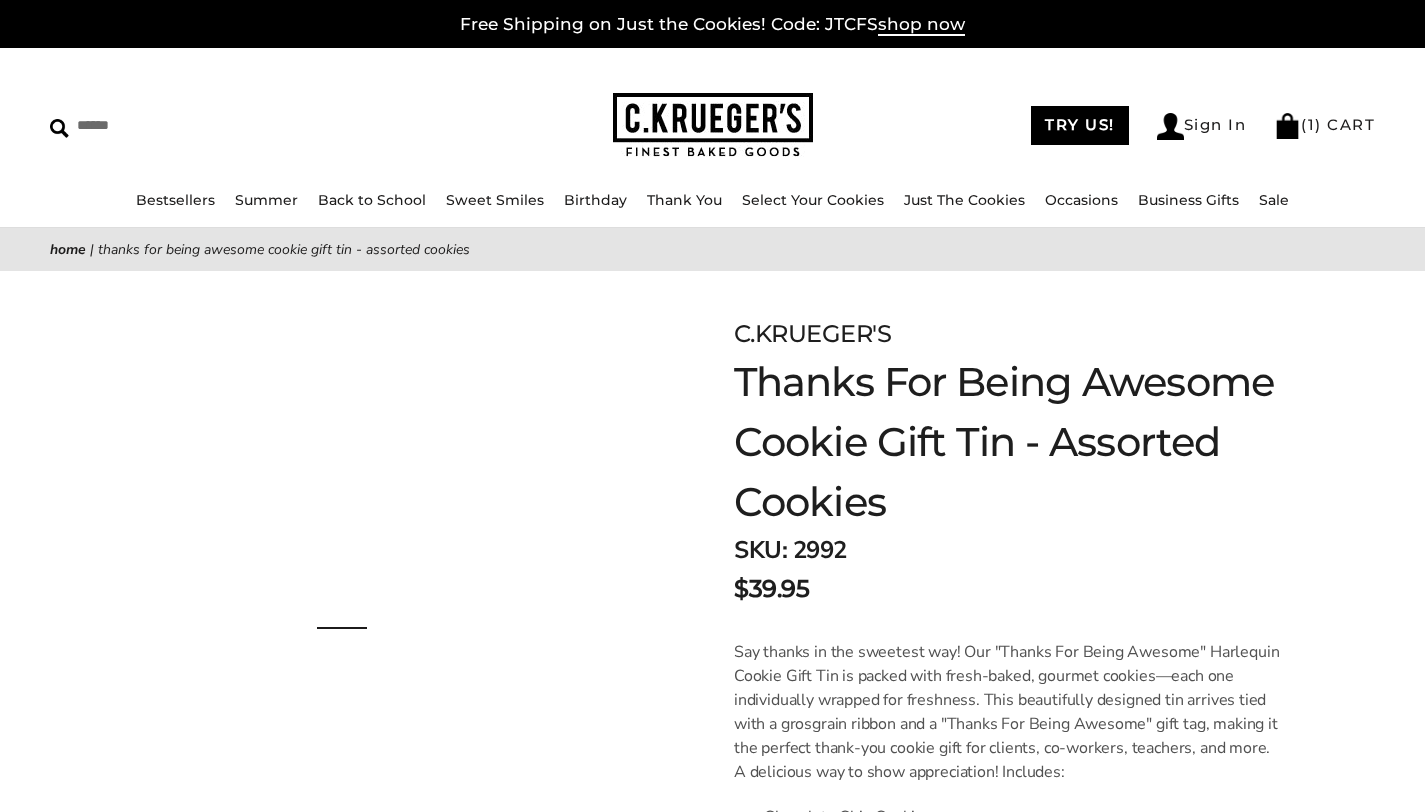 scroll, scrollTop: 0, scrollLeft: 0, axis: both 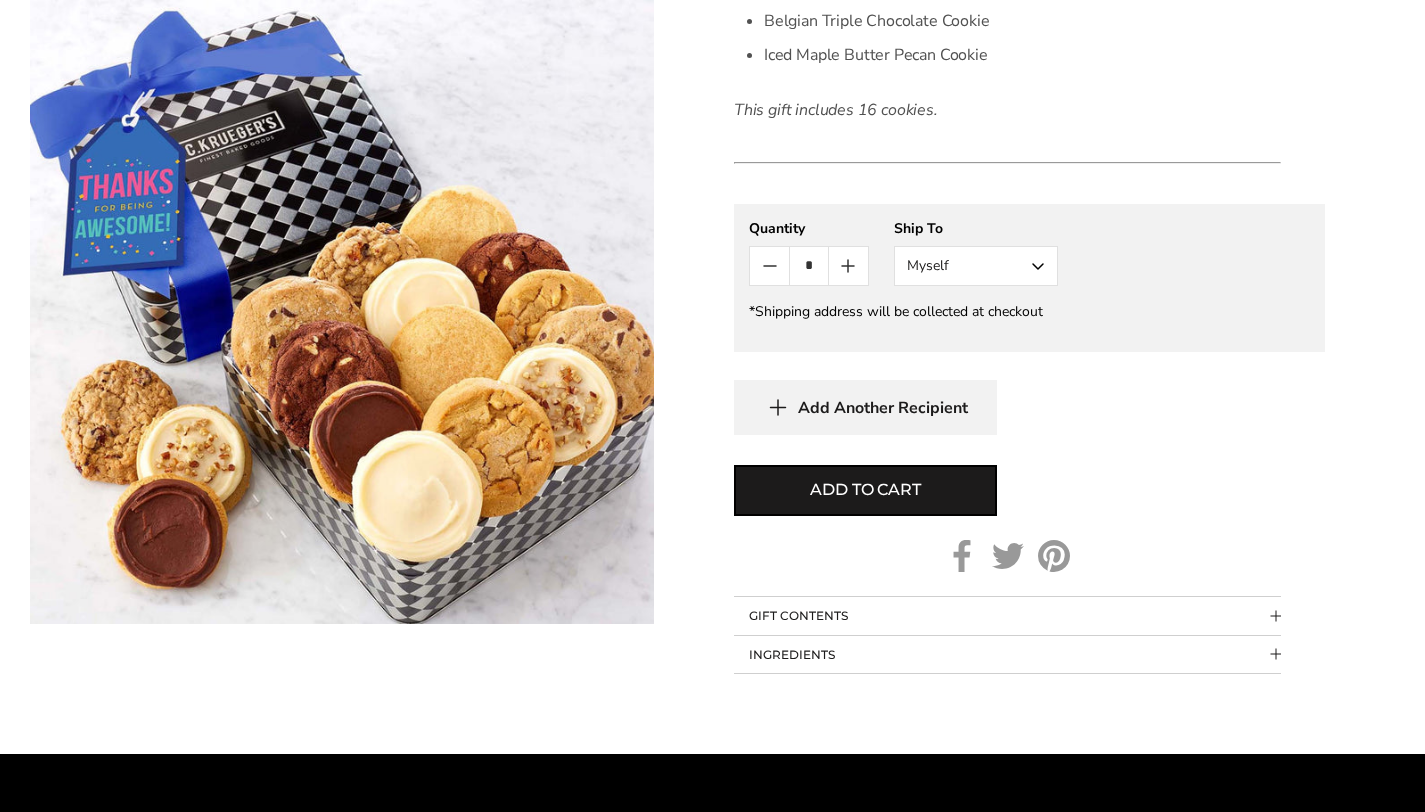click on "GIFT CONTENTS" at bounding box center [1007, 616] 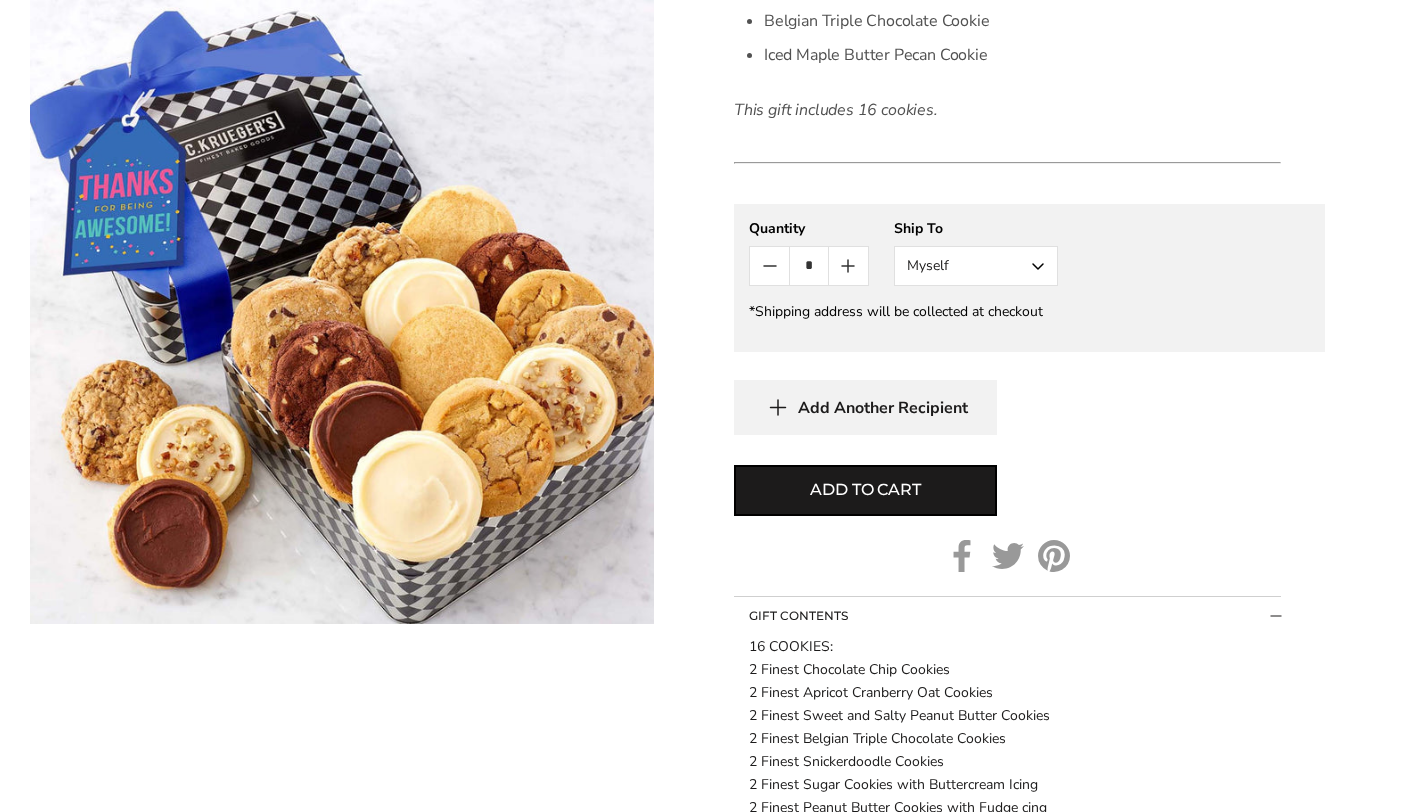 type 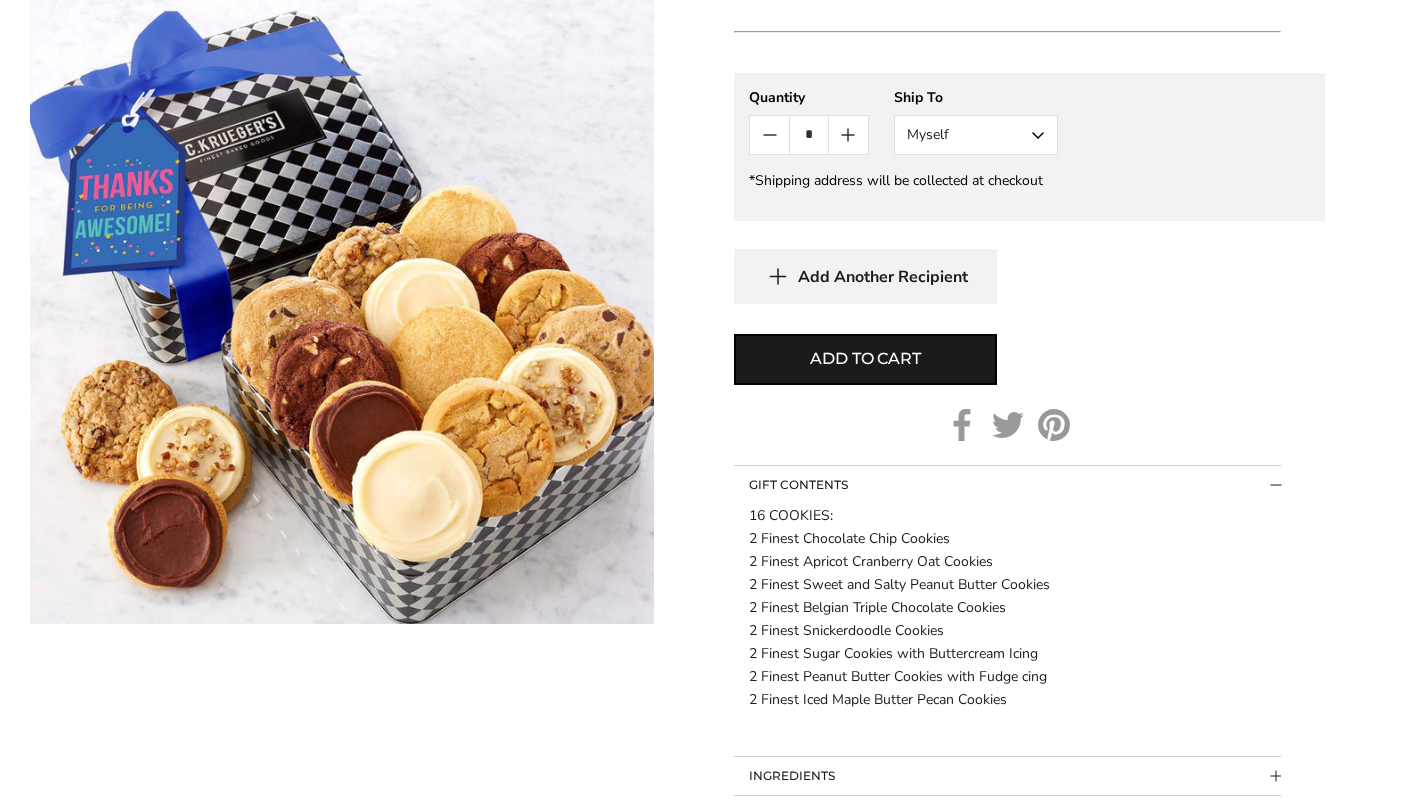 scroll, scrollTop: 1200, scrollLeft: 0, axis: vertical 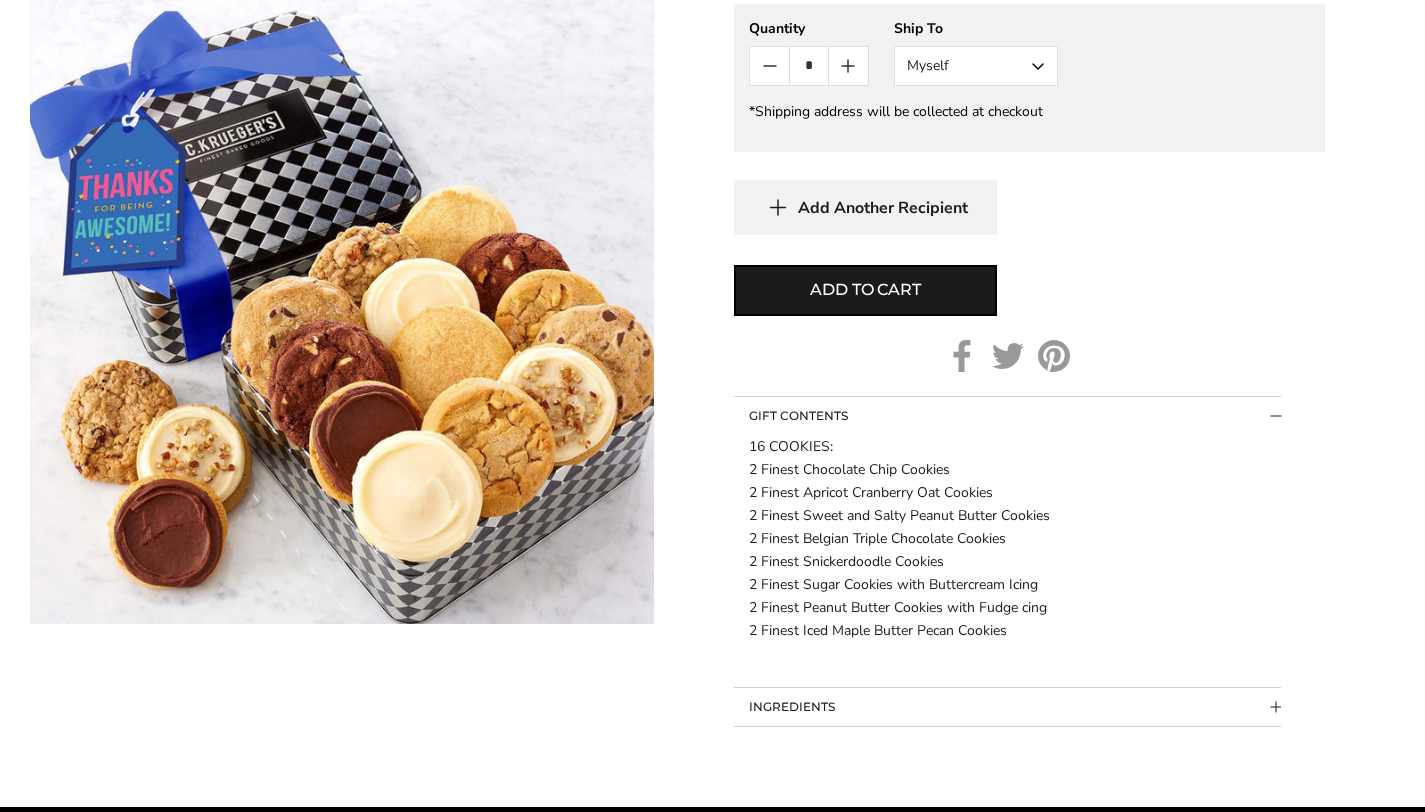 click on "GIFT CONTENTS" at bounding box center [1007, 416] 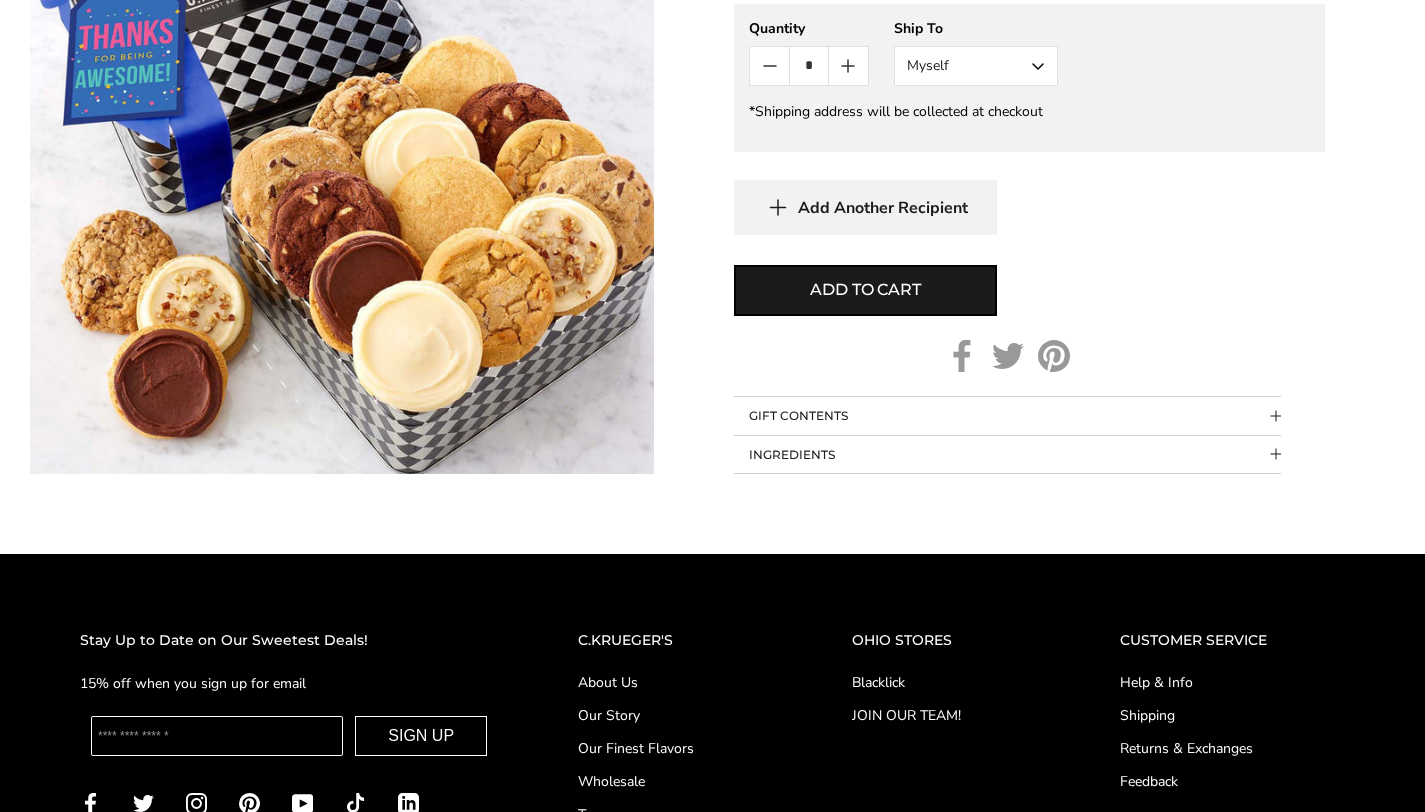 click on "INGREDIENTS" at bounding box center (1007, 455) 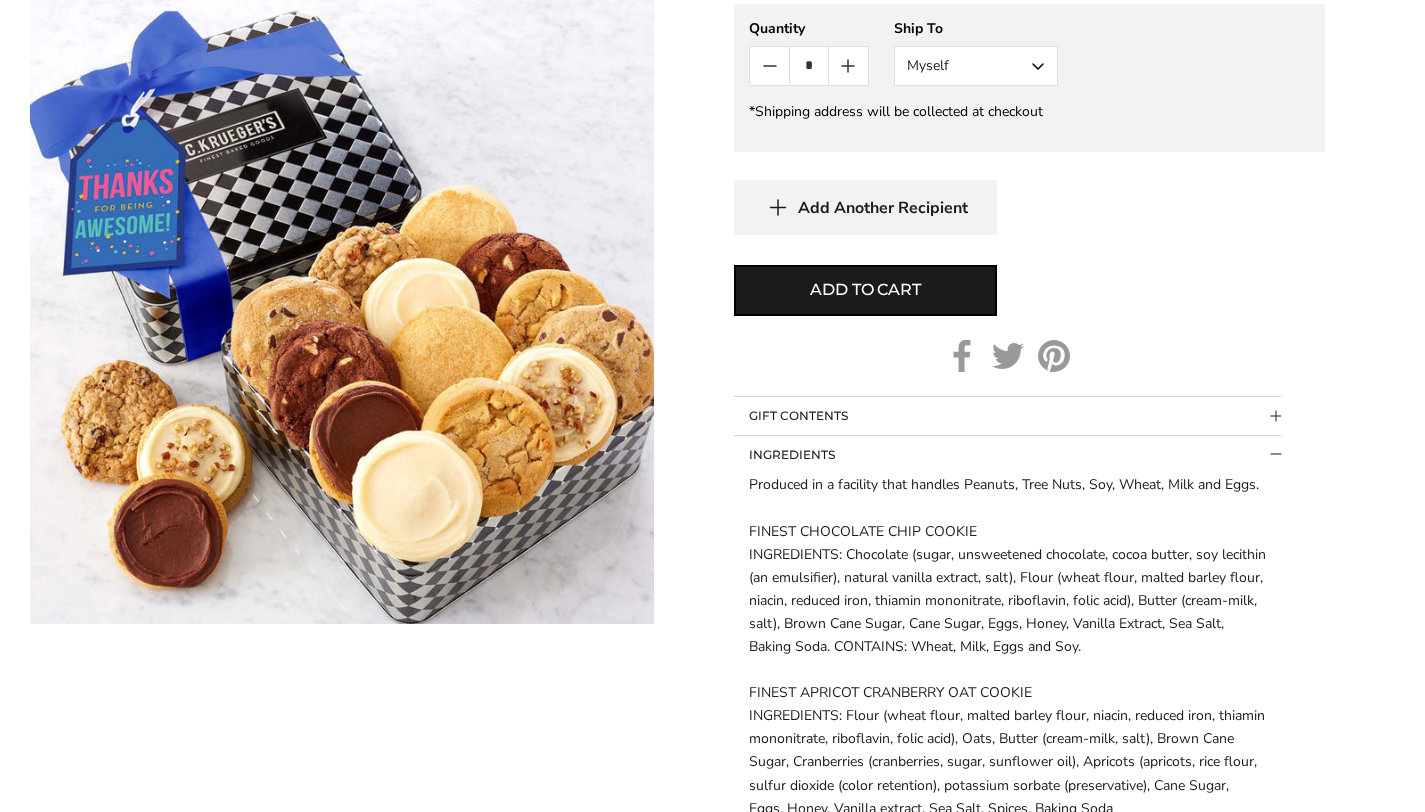 click on "INGREDIENTS" at bounding box center (1007, 455) 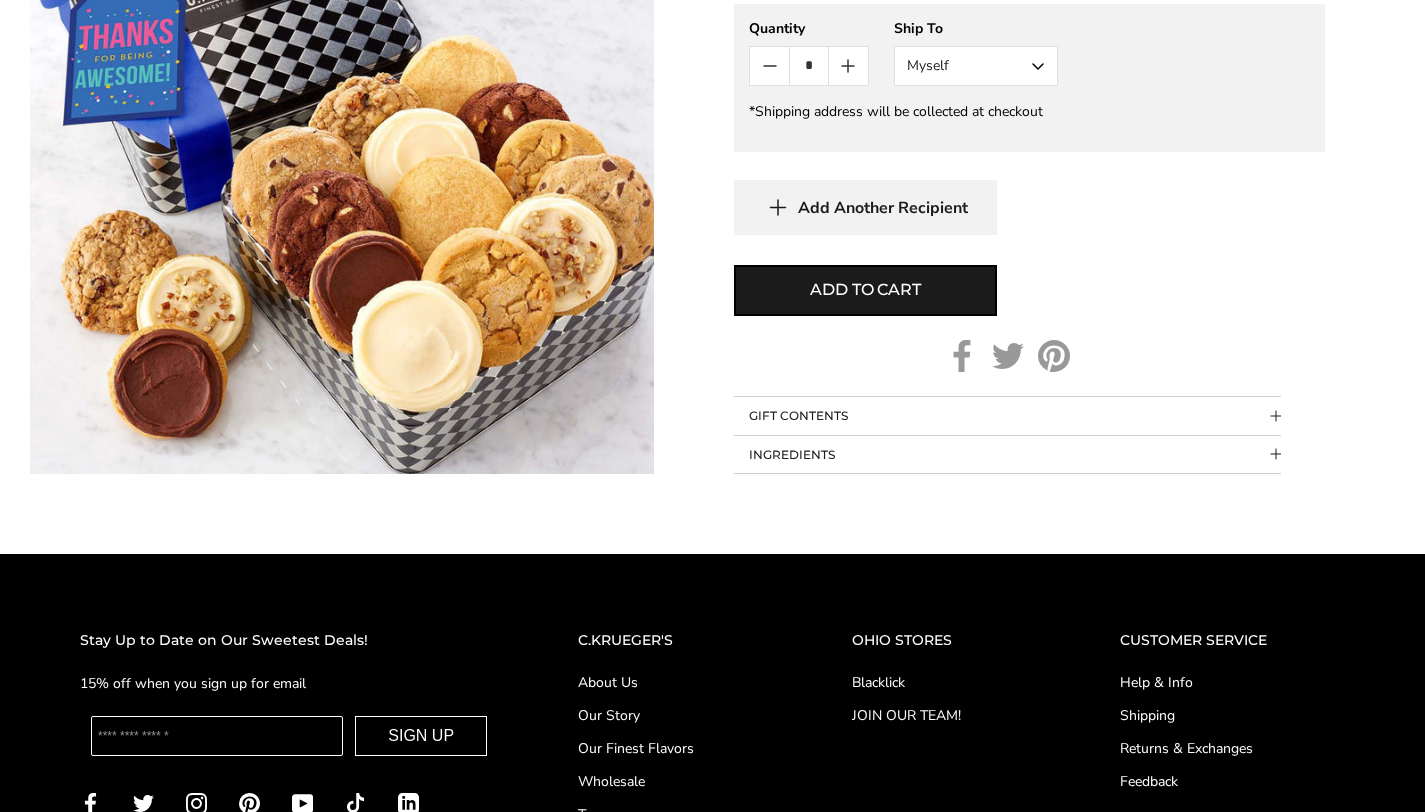 type 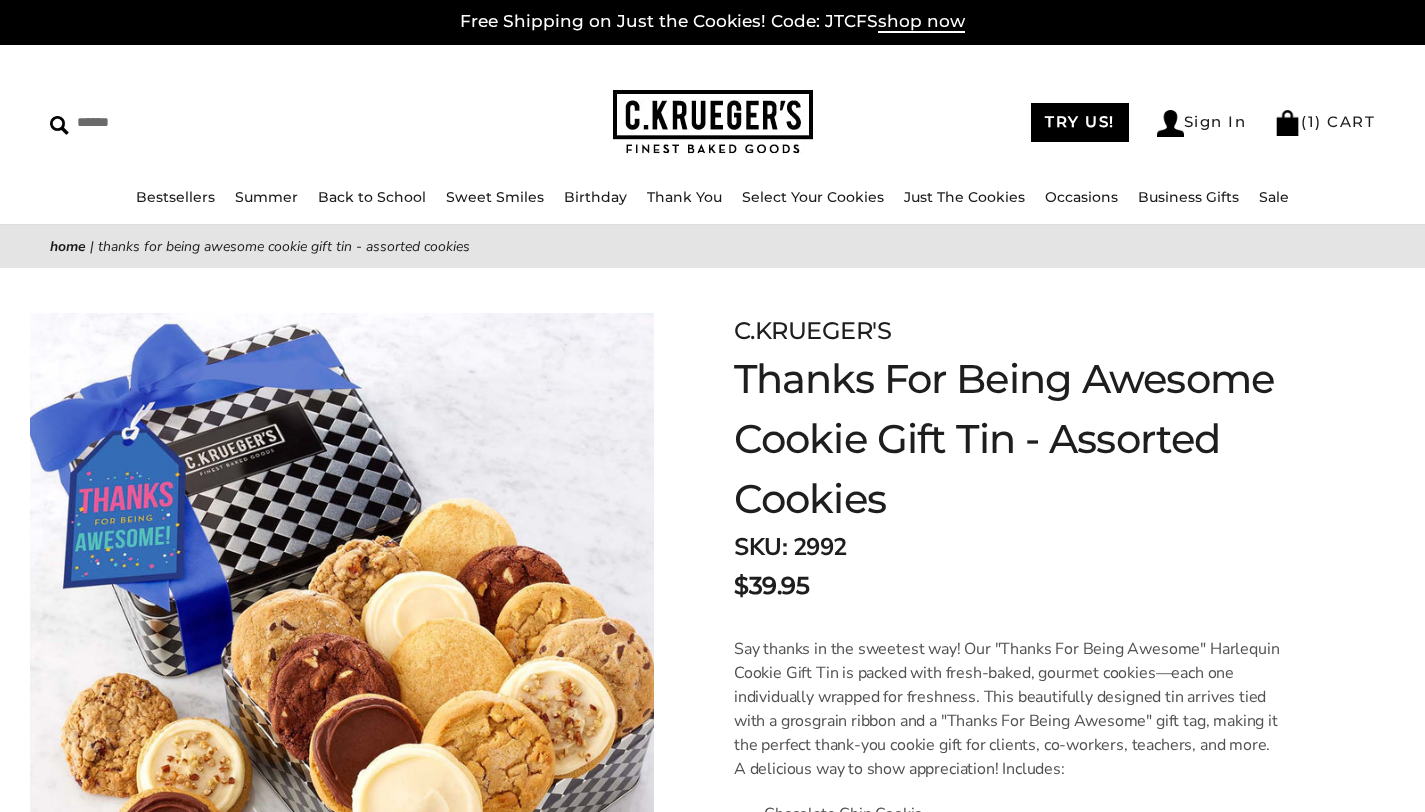 scroll, scrollTop: 0, scrollLeft: 0, axis: both 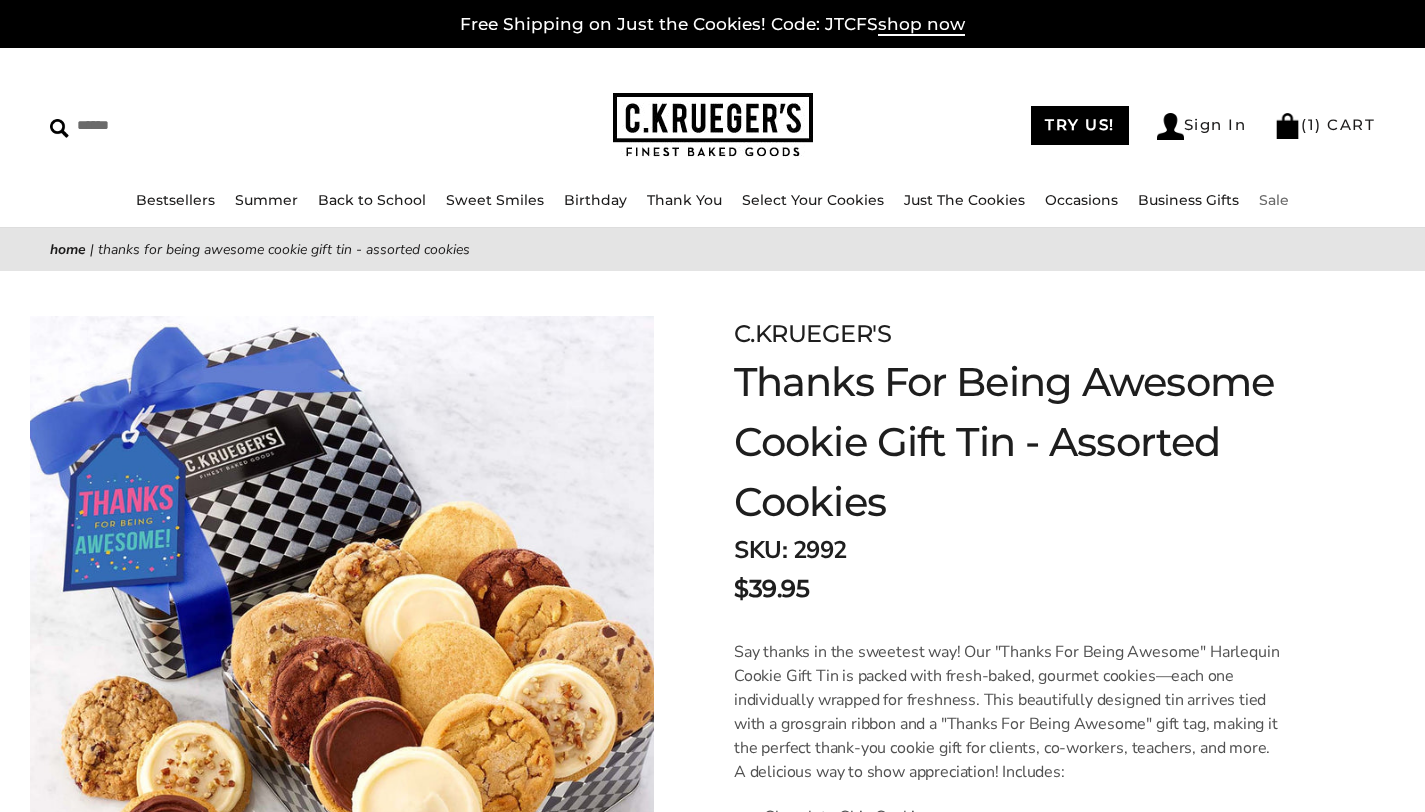 click on "******
TRY US!
Sign In
( 1 )  CART
( 1 )  CART
Bestsellers
Summer
Summer Vibes
Summer Garden
Hello Sunshine
Patriotic
Back to School
Sweet Smiles
Birthday" at bounding box center [712, 138] 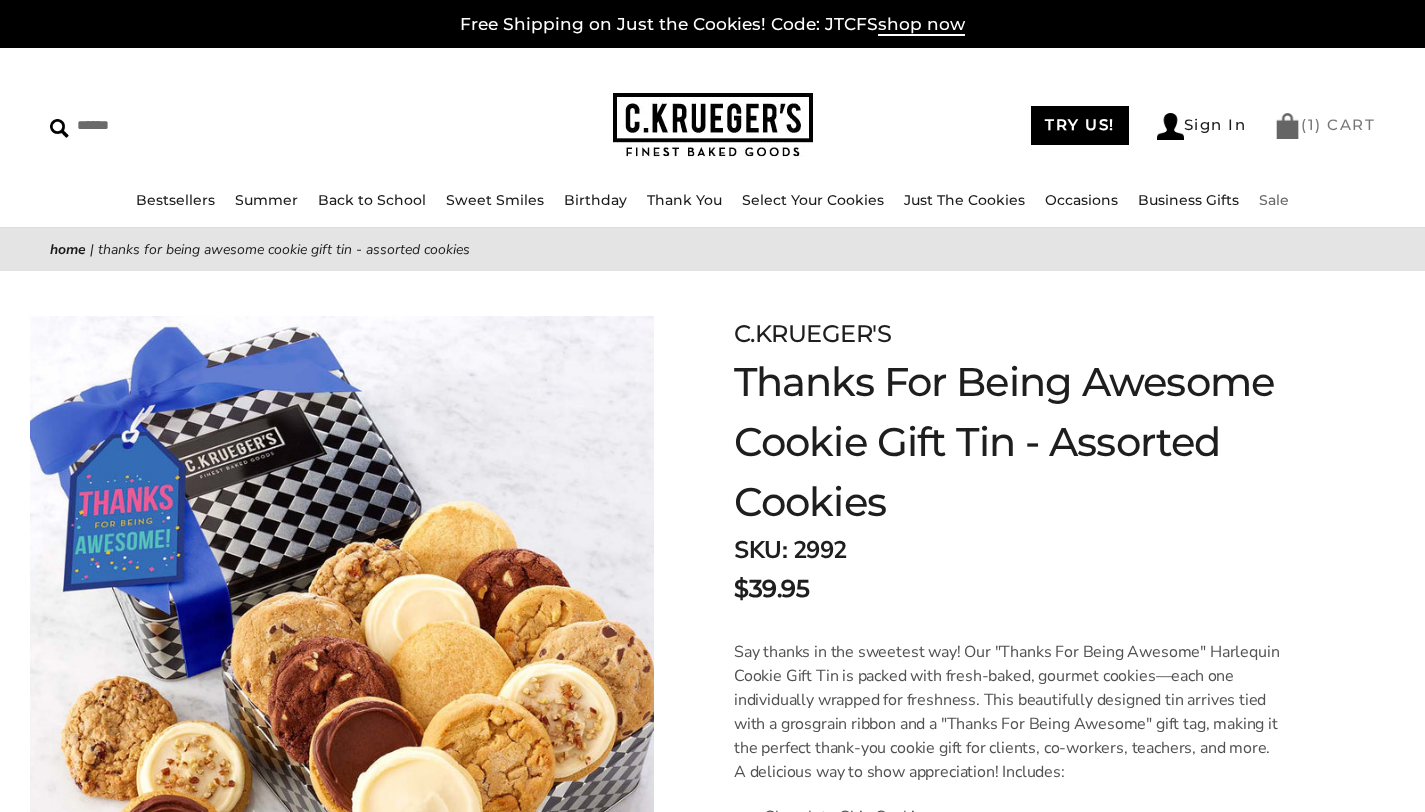 click on "( 1 )  CART" at bounding box center [1324, 126] 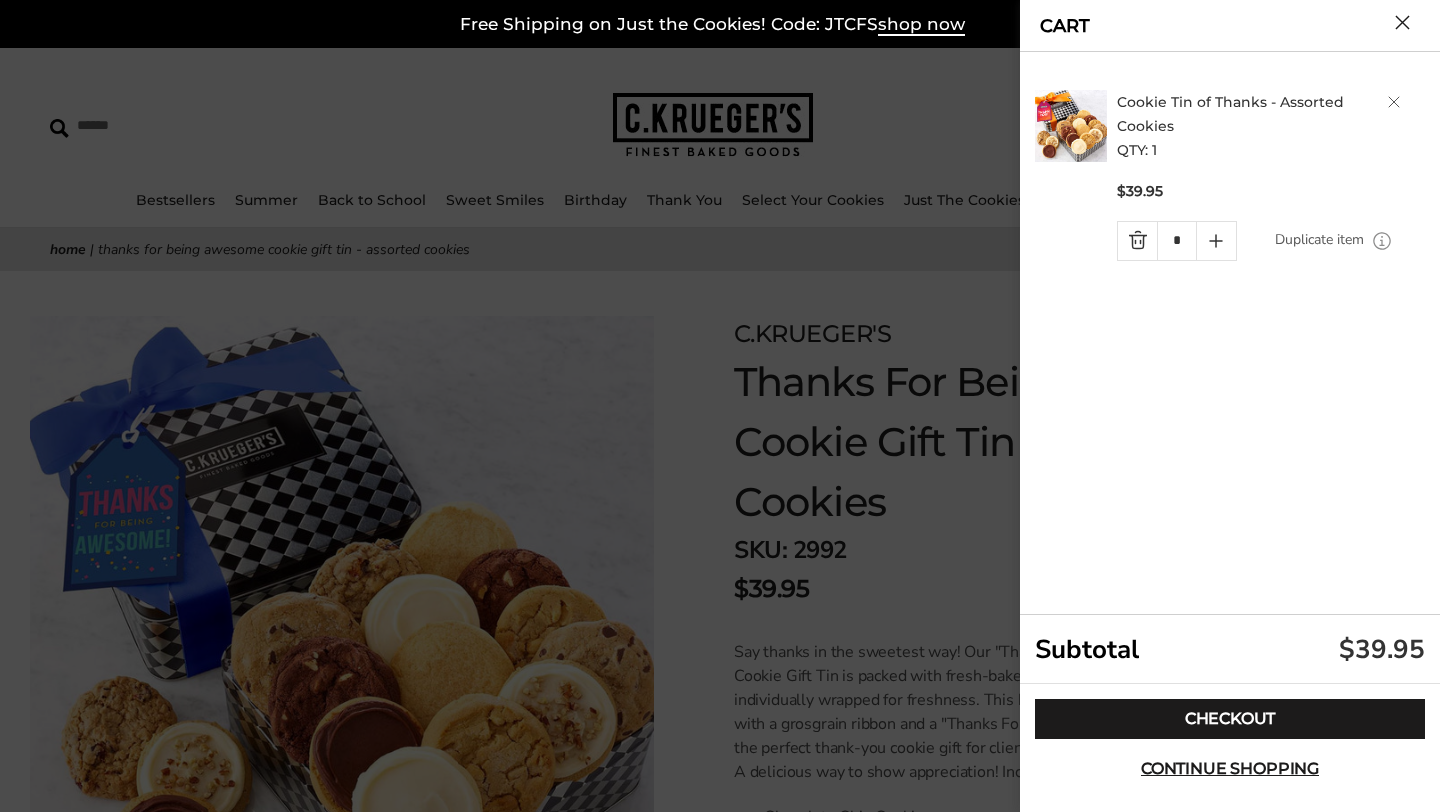 click at bounding box center (1402, 22) 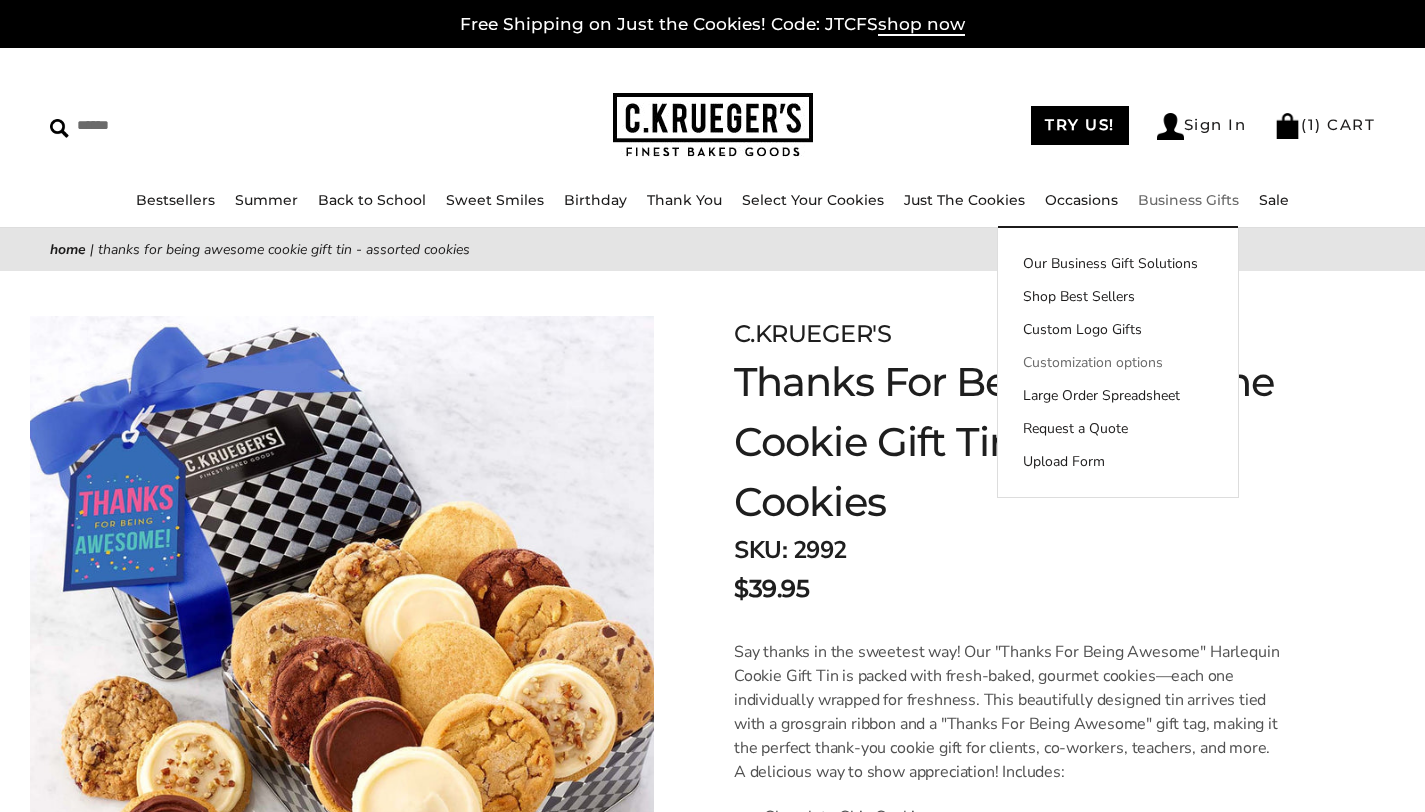 click on "Customization options" at bounding box center [1118, 362] 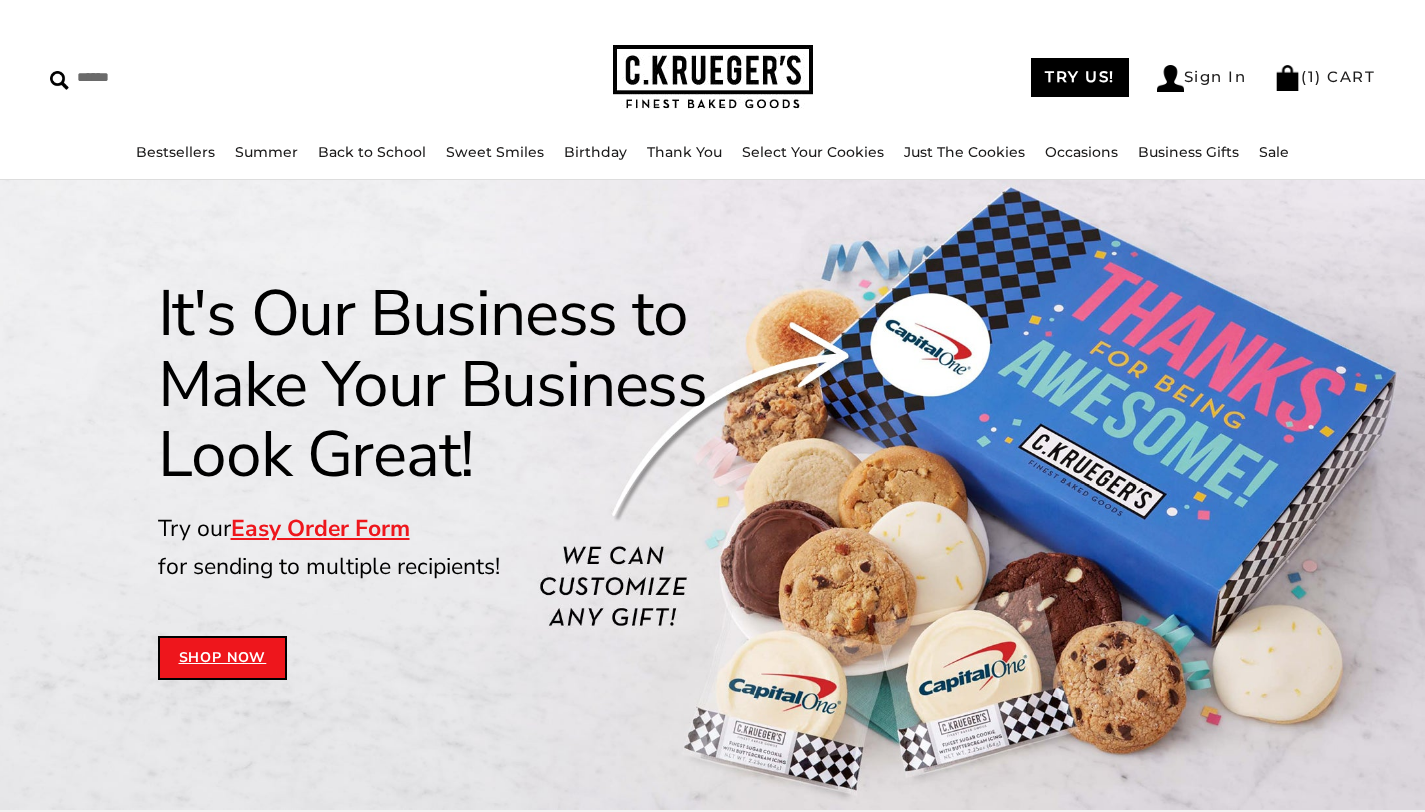scroll, scrollTop: 4750, scrollLeft: 0, axis: vertical 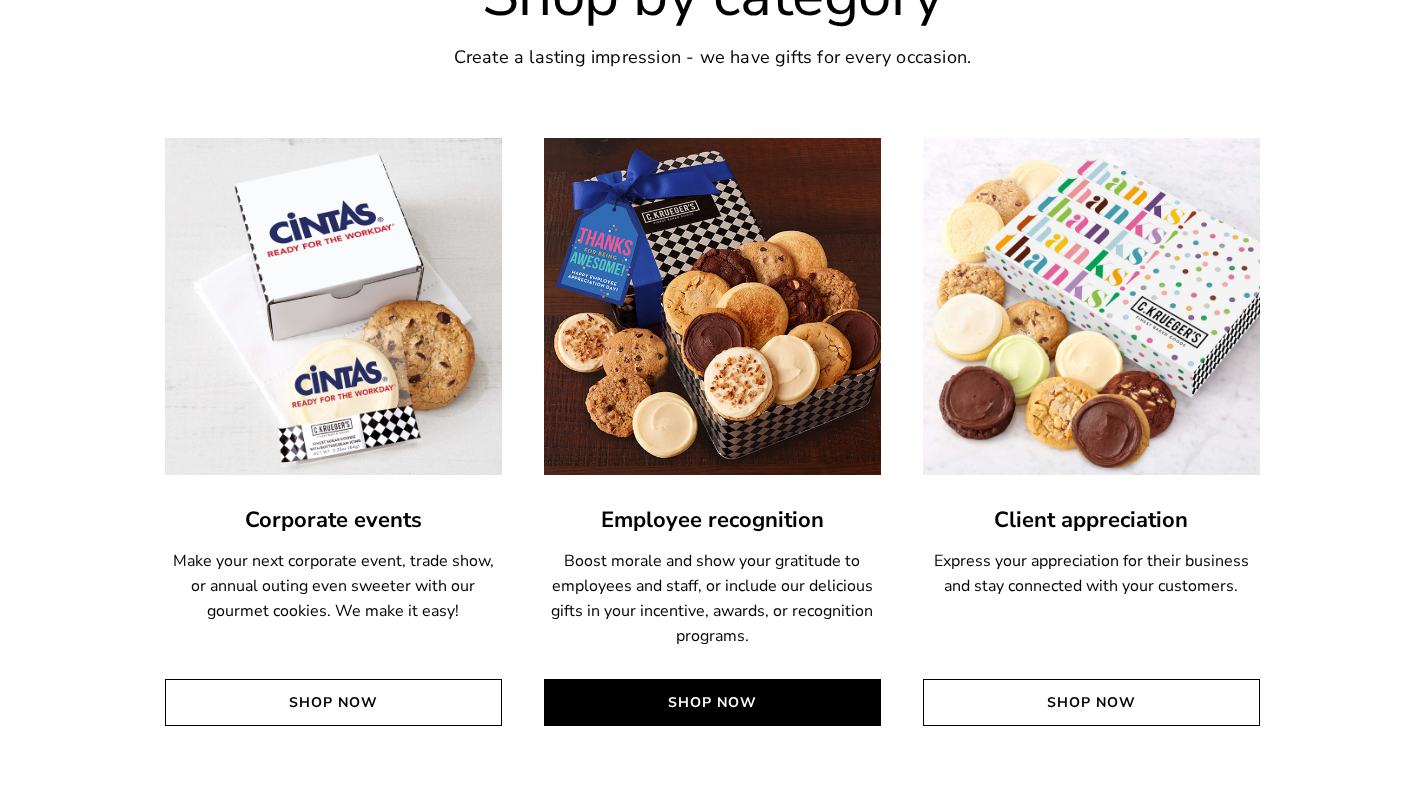 click on "Shop Now" at bounding box center [712, 702] 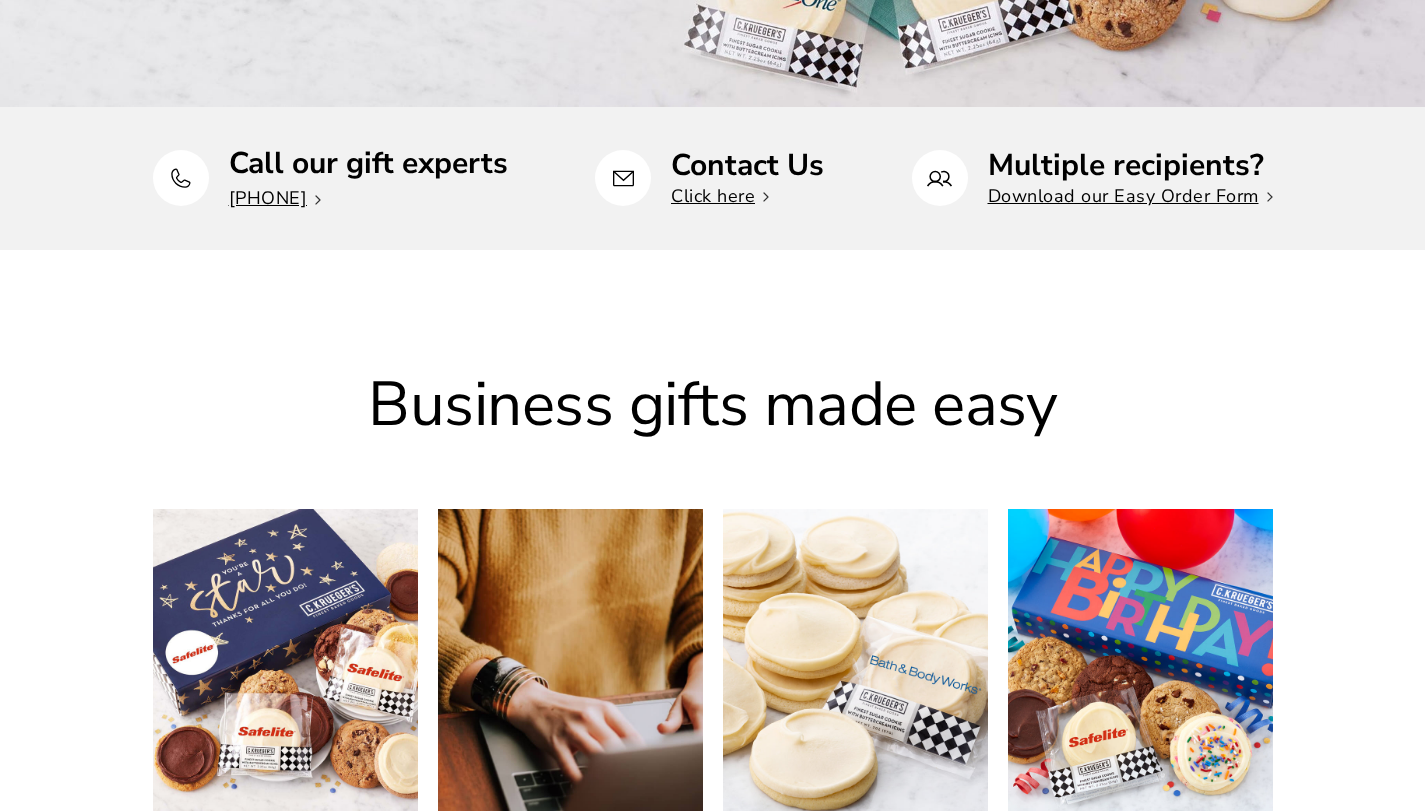 scroll, scrollTop: 0, scrollLeft: 0, axis: both 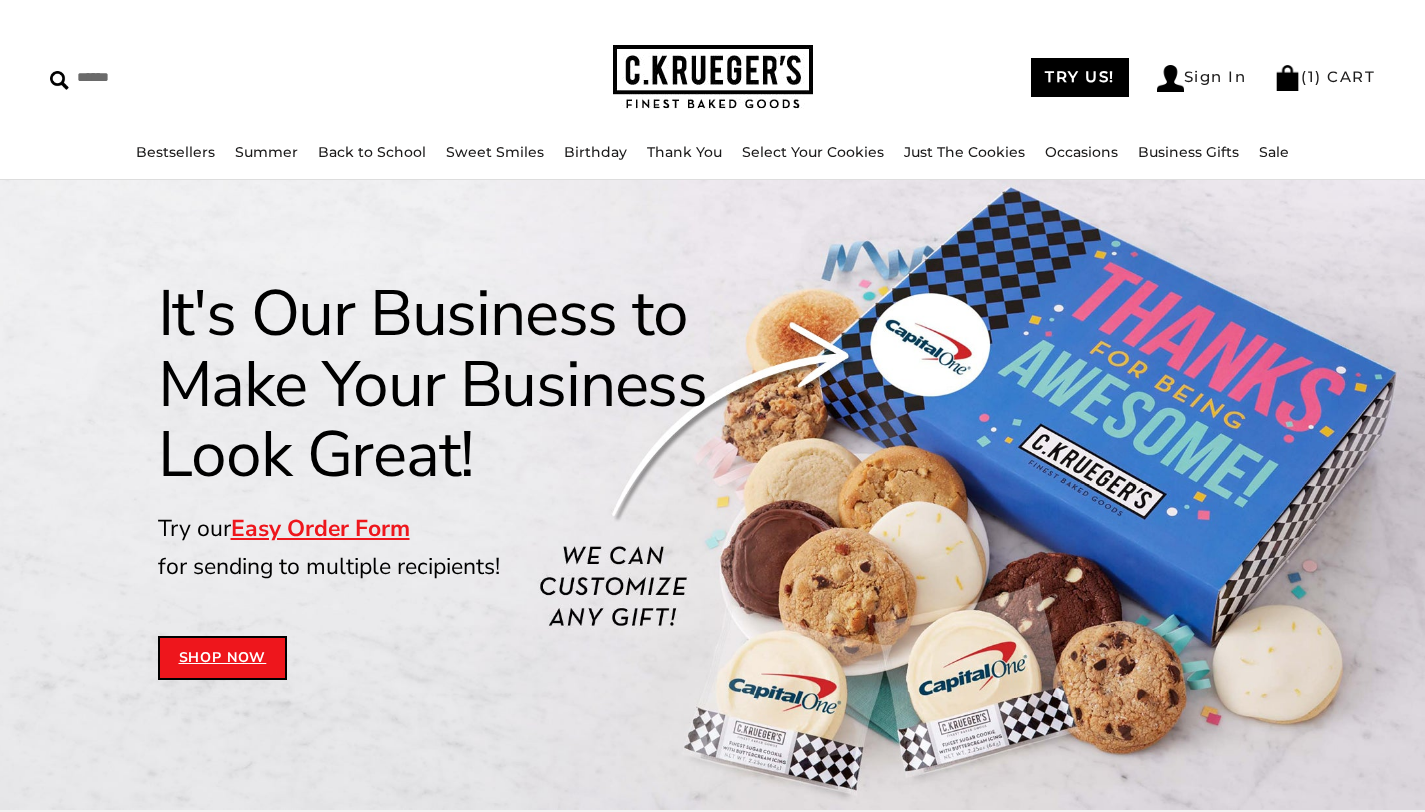 drag, startPoint x: 1439, startPoint y: 365, endPoint x: 1432, endPoint y: -76, distance: 441.05554 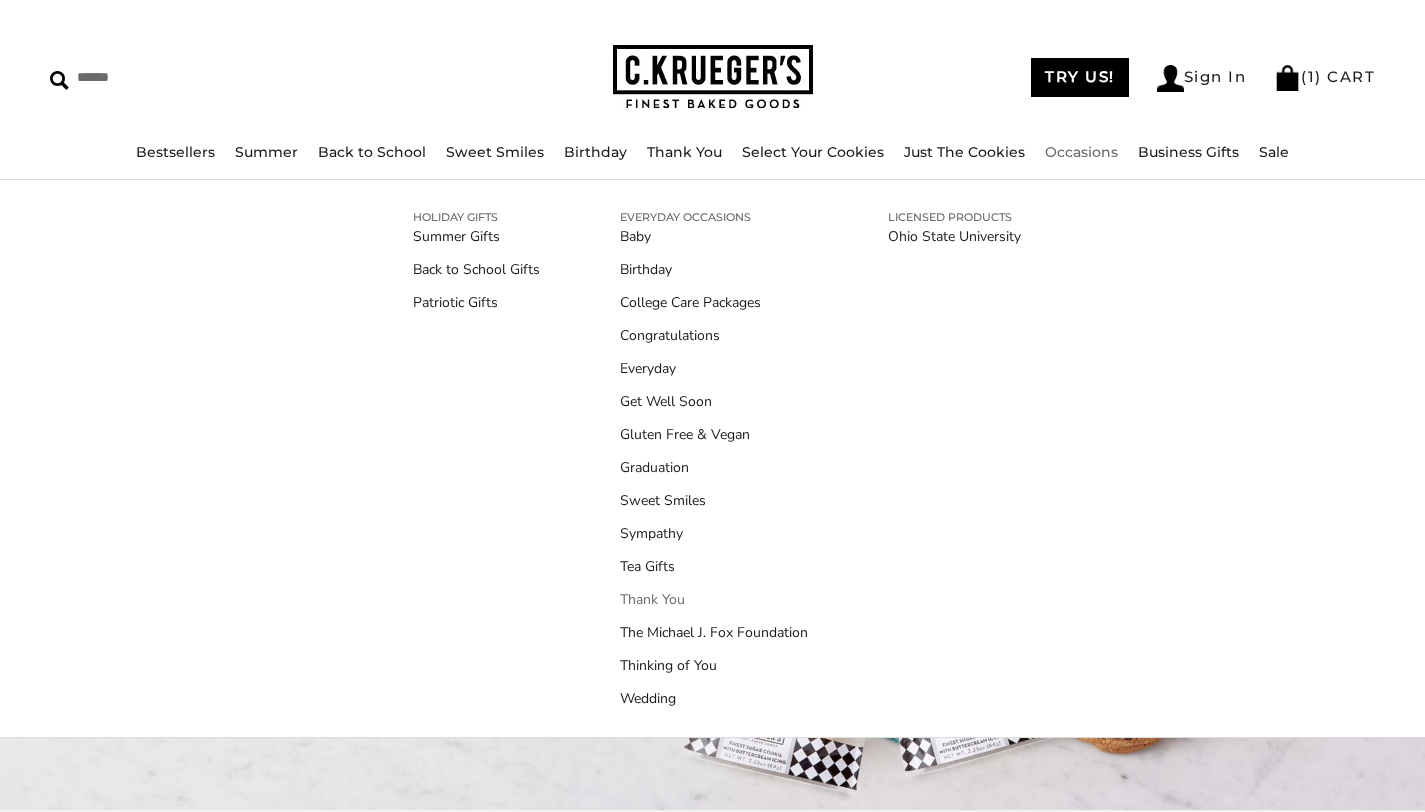click on "Thank You" at bounding box center [714, 599] 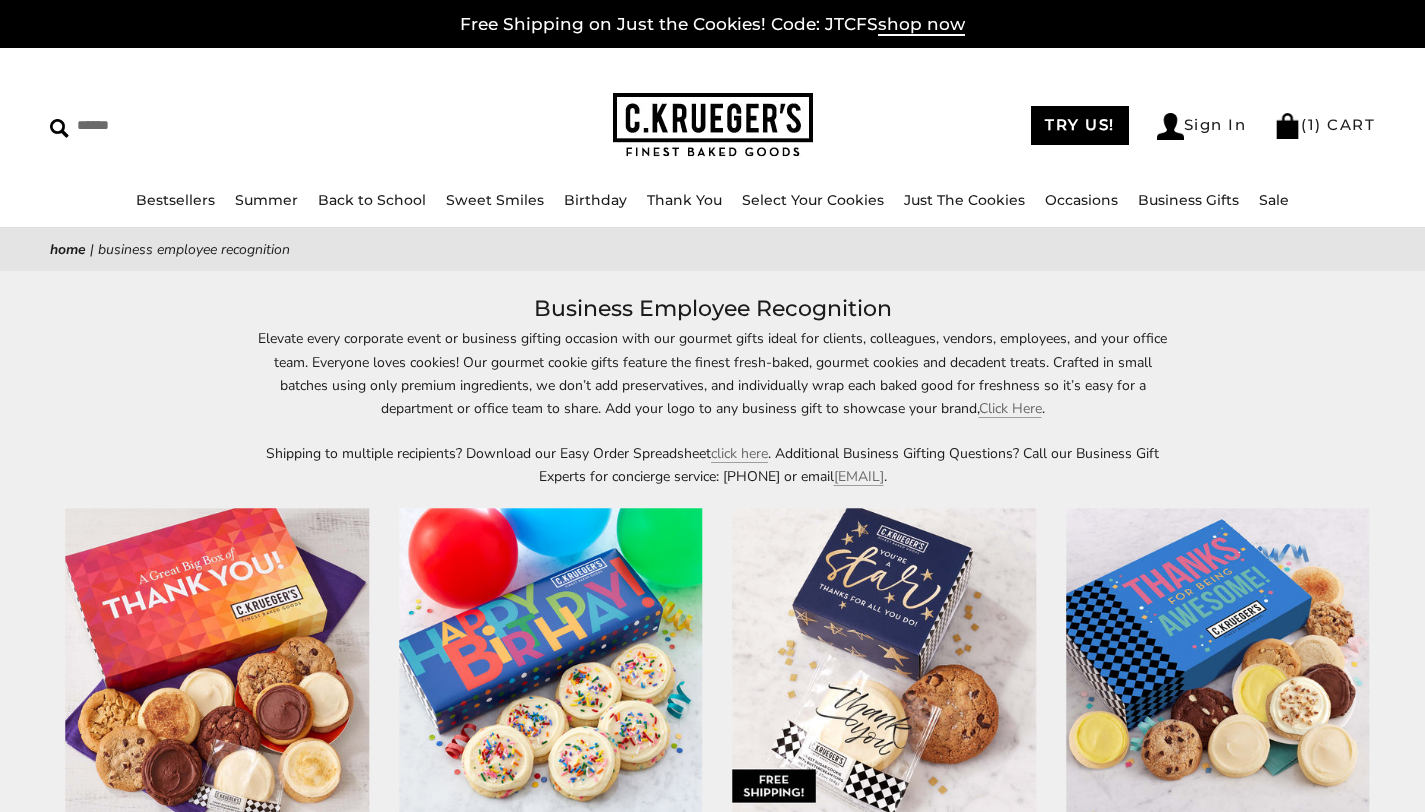 scroll, scrollTop: 0, scrollLeft: 0, axis: both 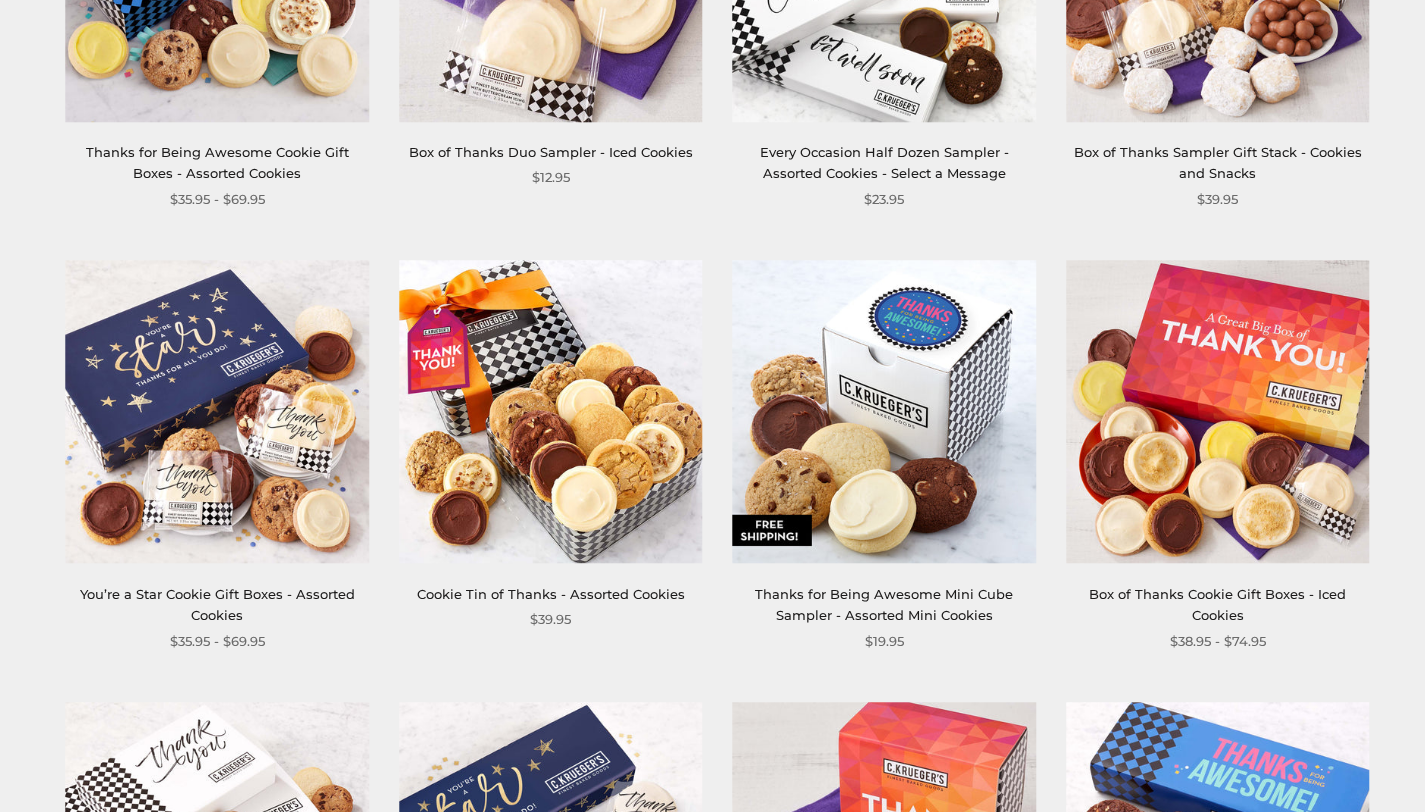 click at bounding box center (884, 411) 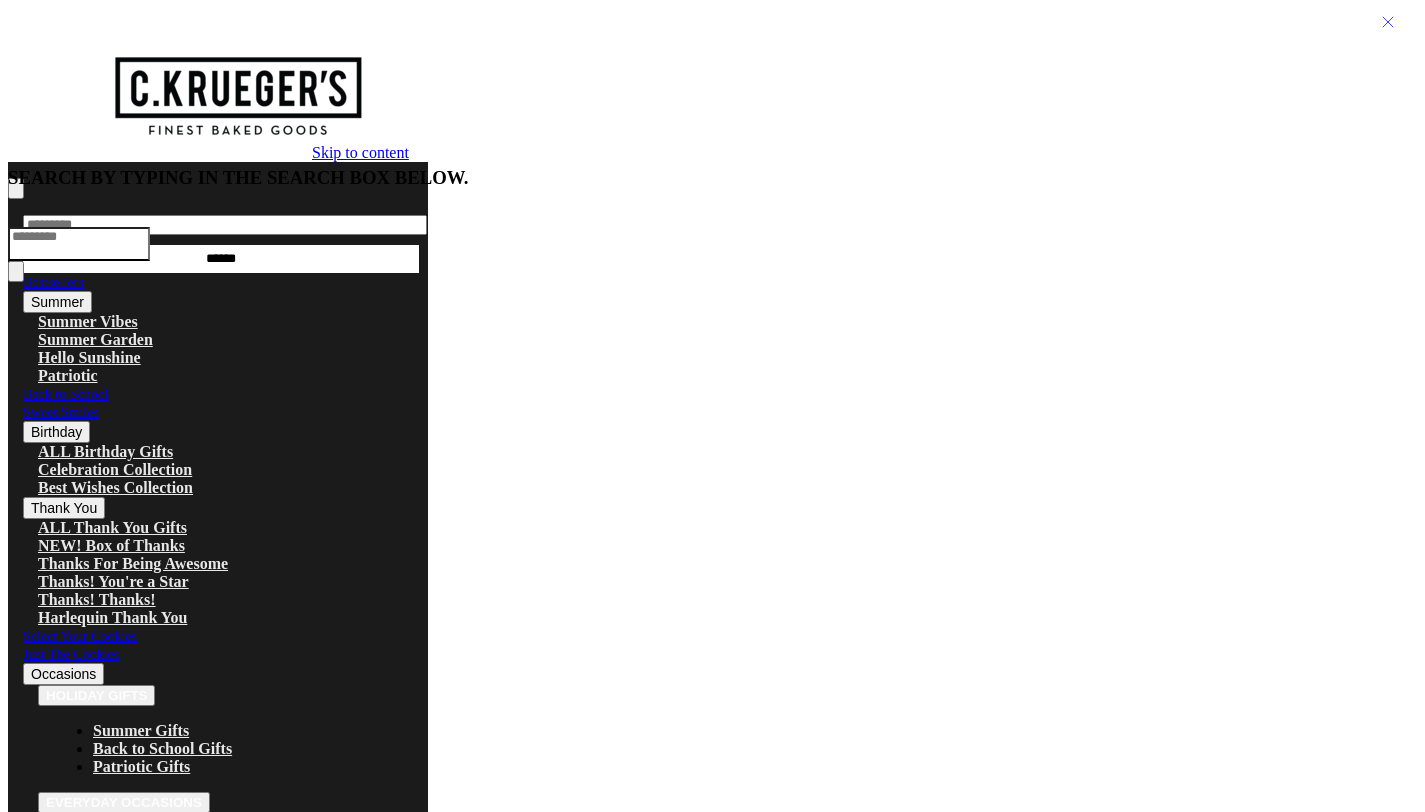scroll, scrollTop: 0, scrollLeft: 0, axis: both 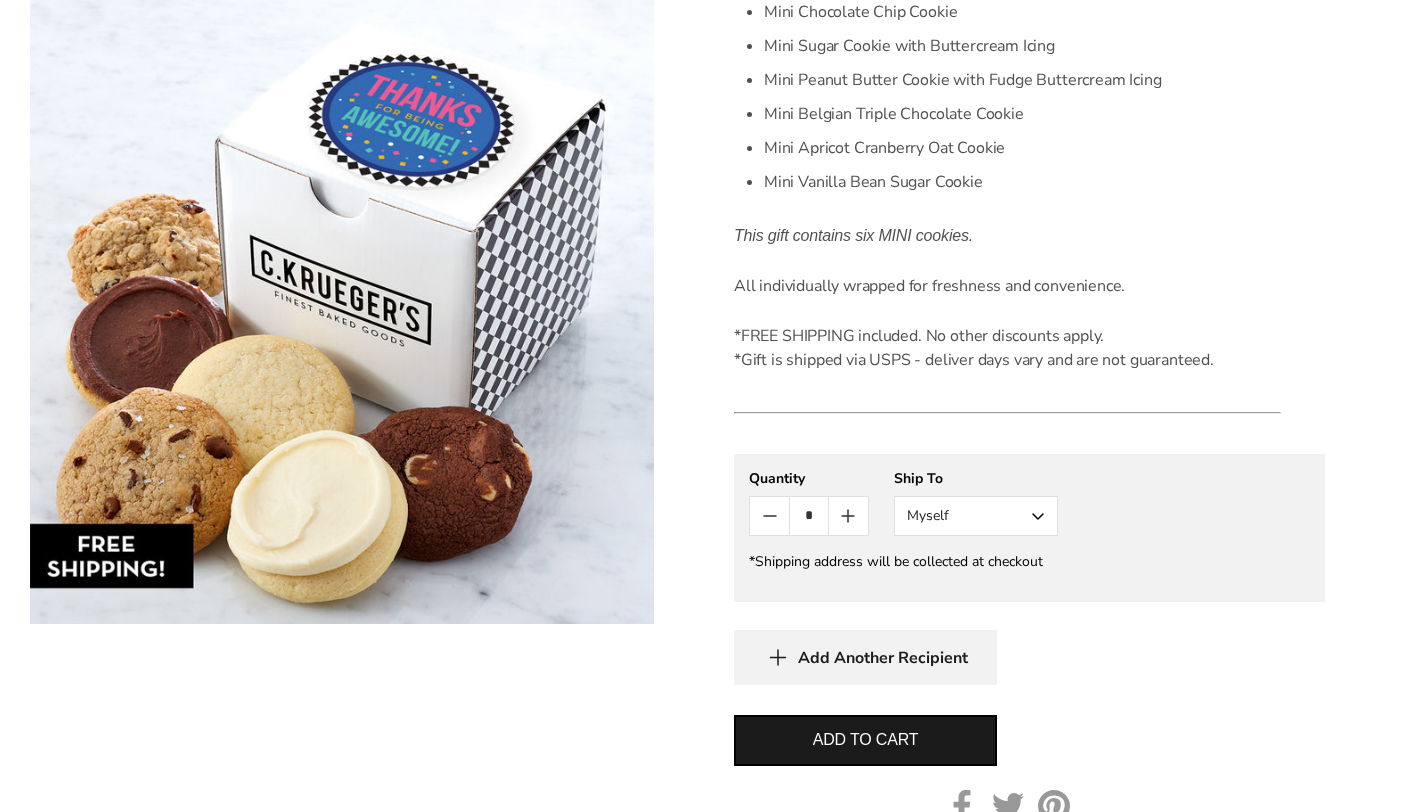 click at bounding box center (848, 516) 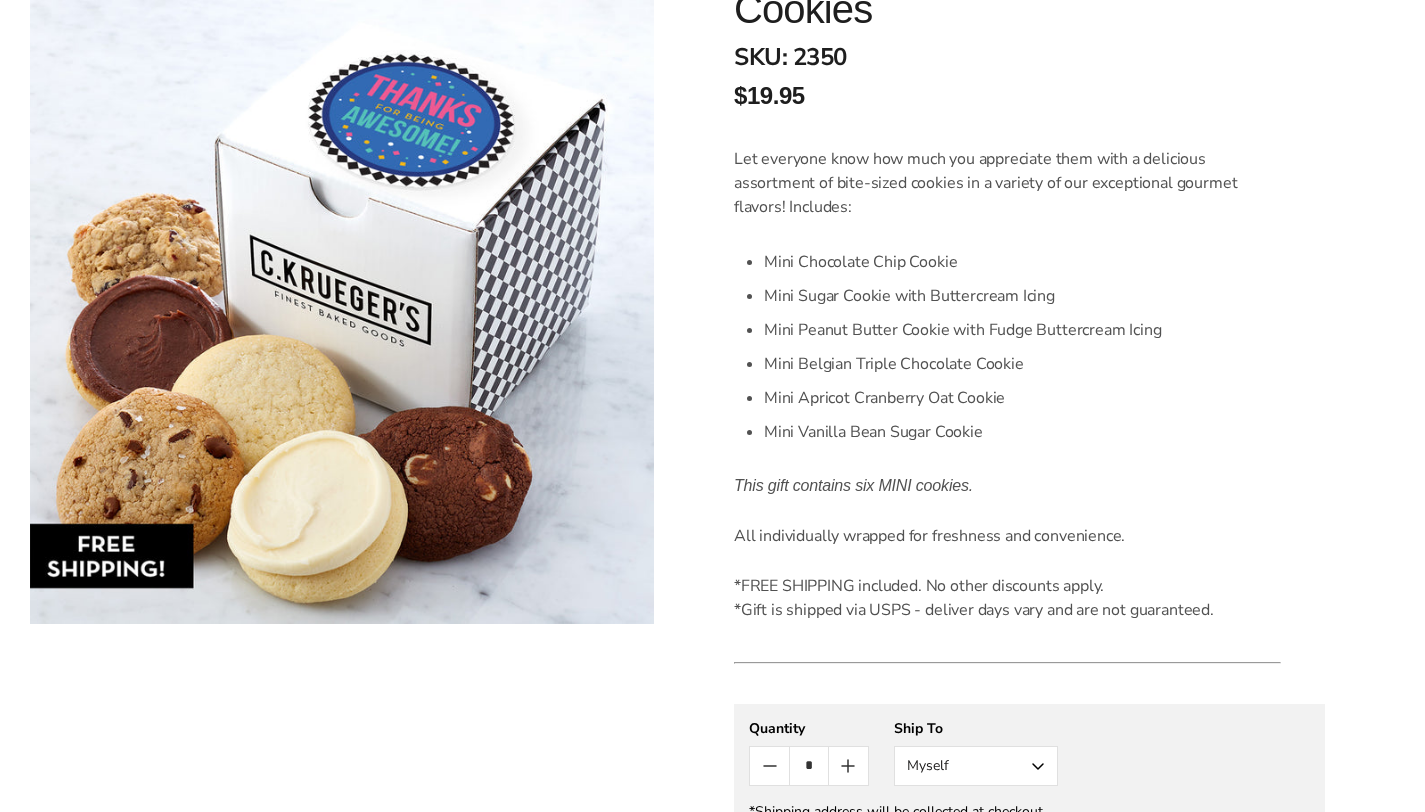 scroll, scrollTop: 423, scrollLeft: 0, axis: vertical 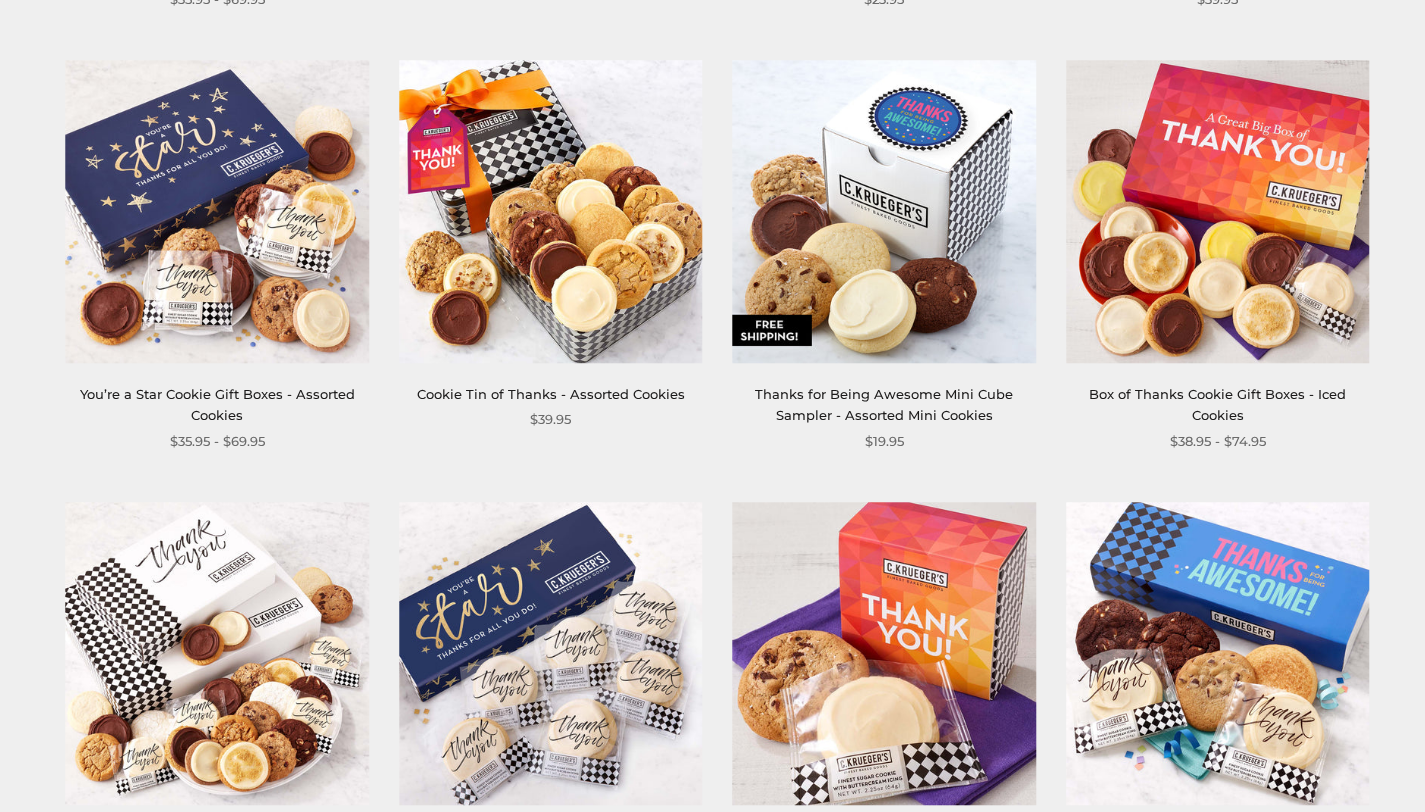 click at bounding box center (217, 211) 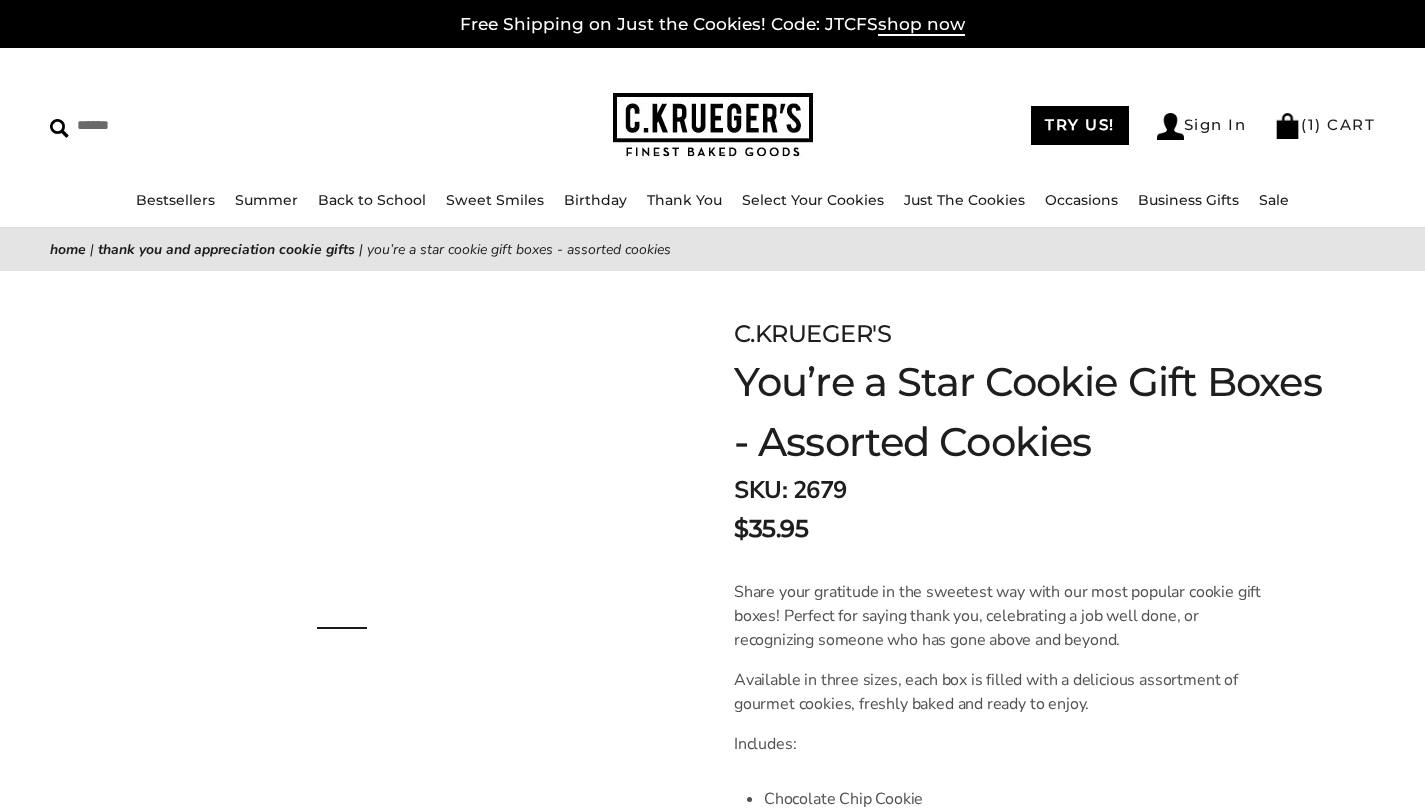 scroll, scrollTop: 0, scrollLeft: 0, axis: both 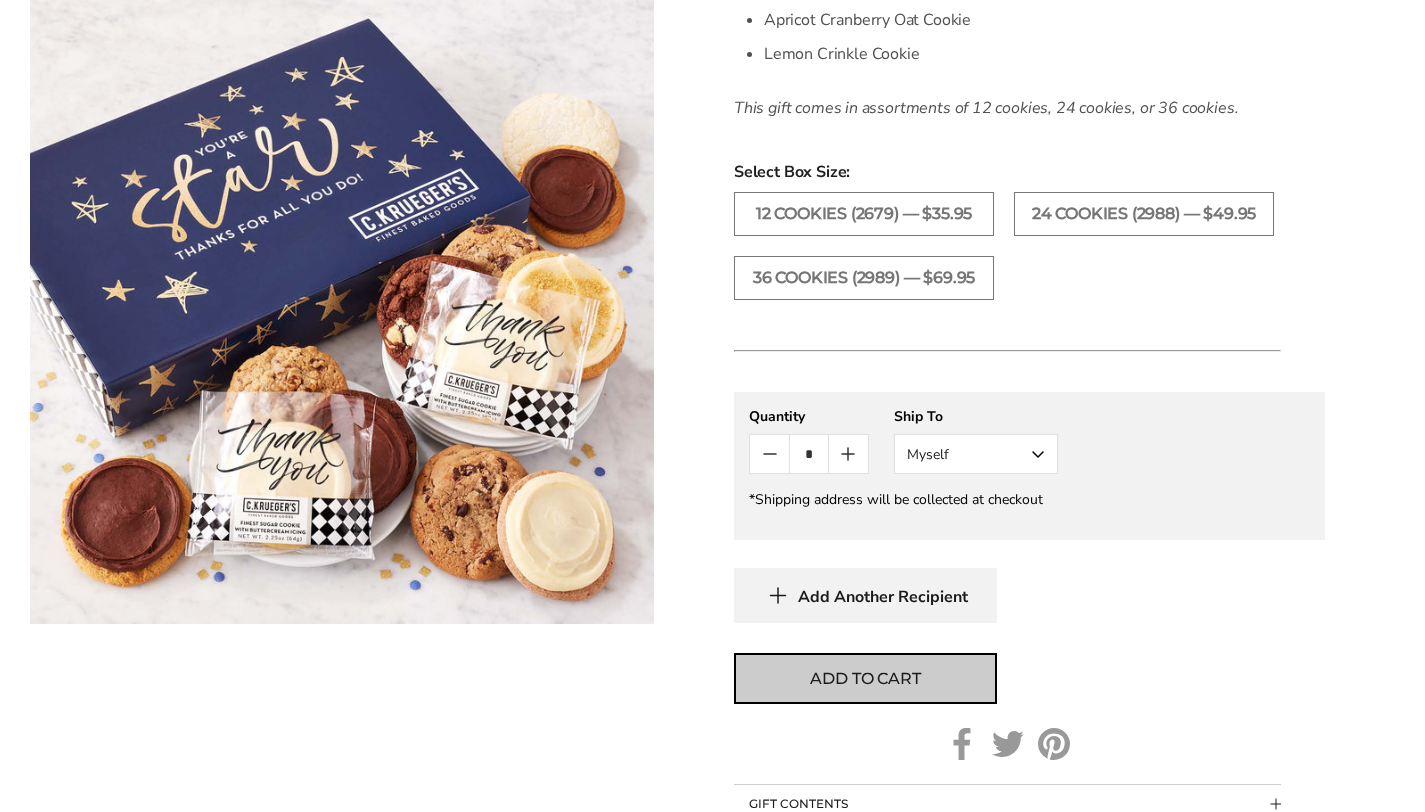 click on "Add to cart" at bounding box center (865, 679) 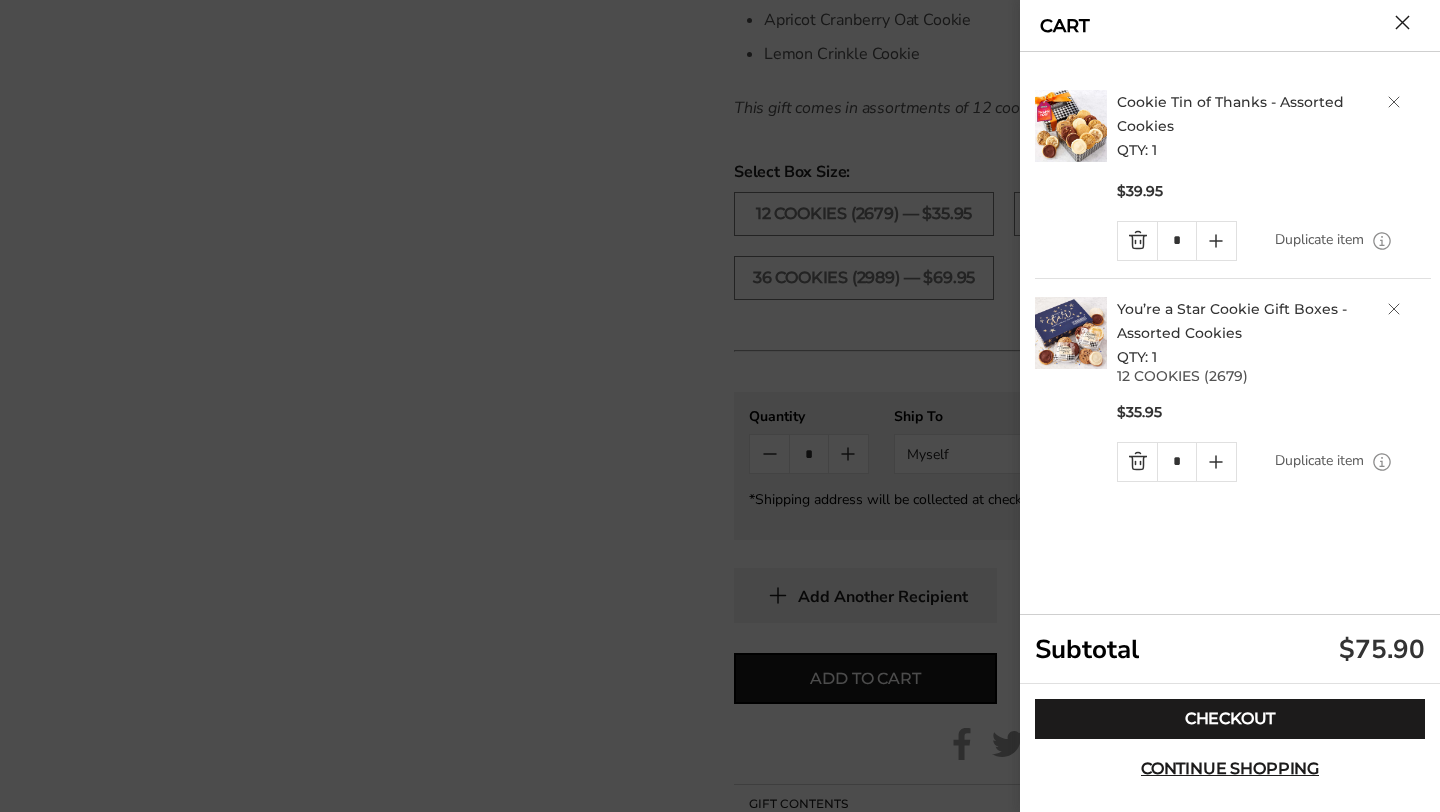click on "Cookie Tin of Thanks - Assorted Cookies
QTY: 1" at bounding box center [1274, 126] 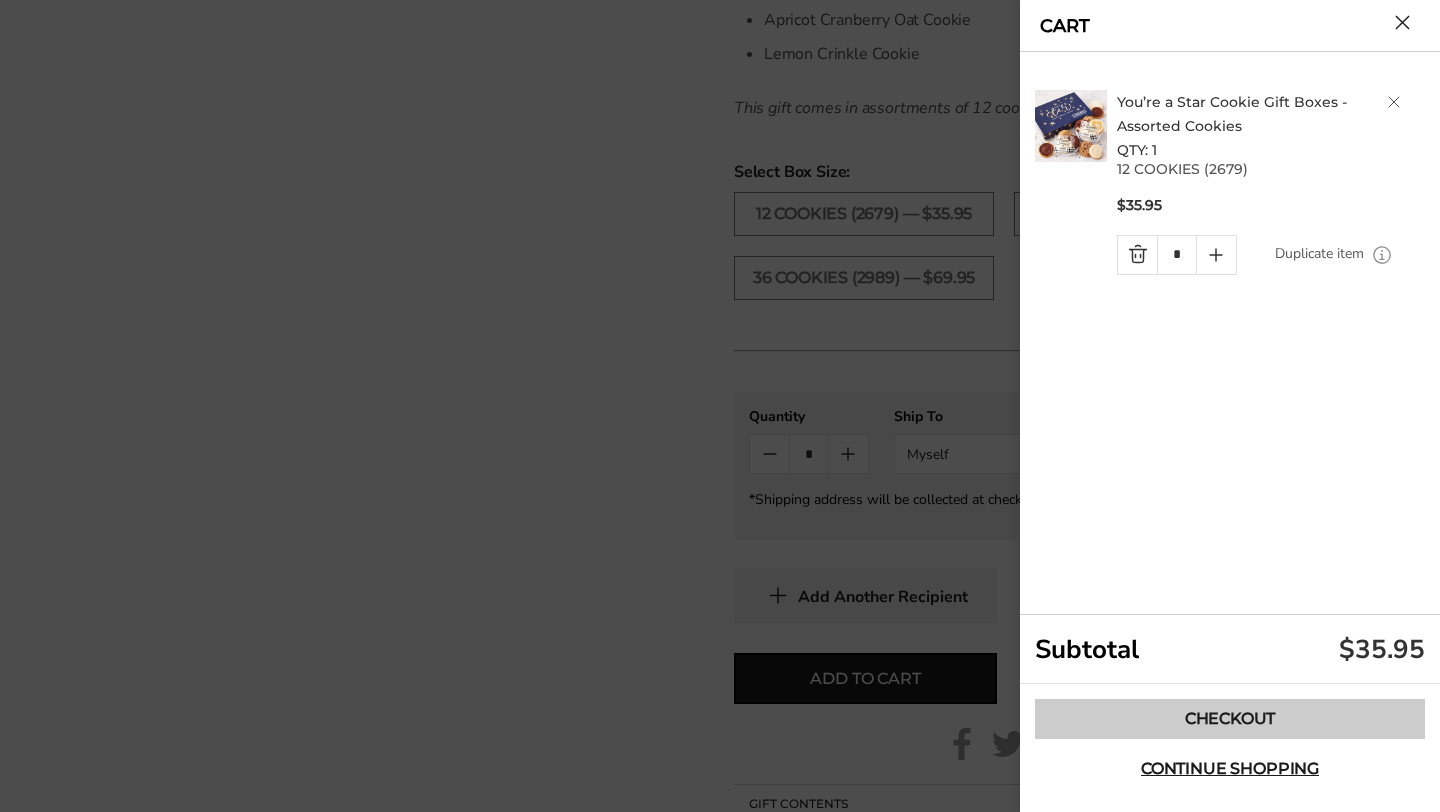 click on "Checkout" at bounding box center [1230, 719] 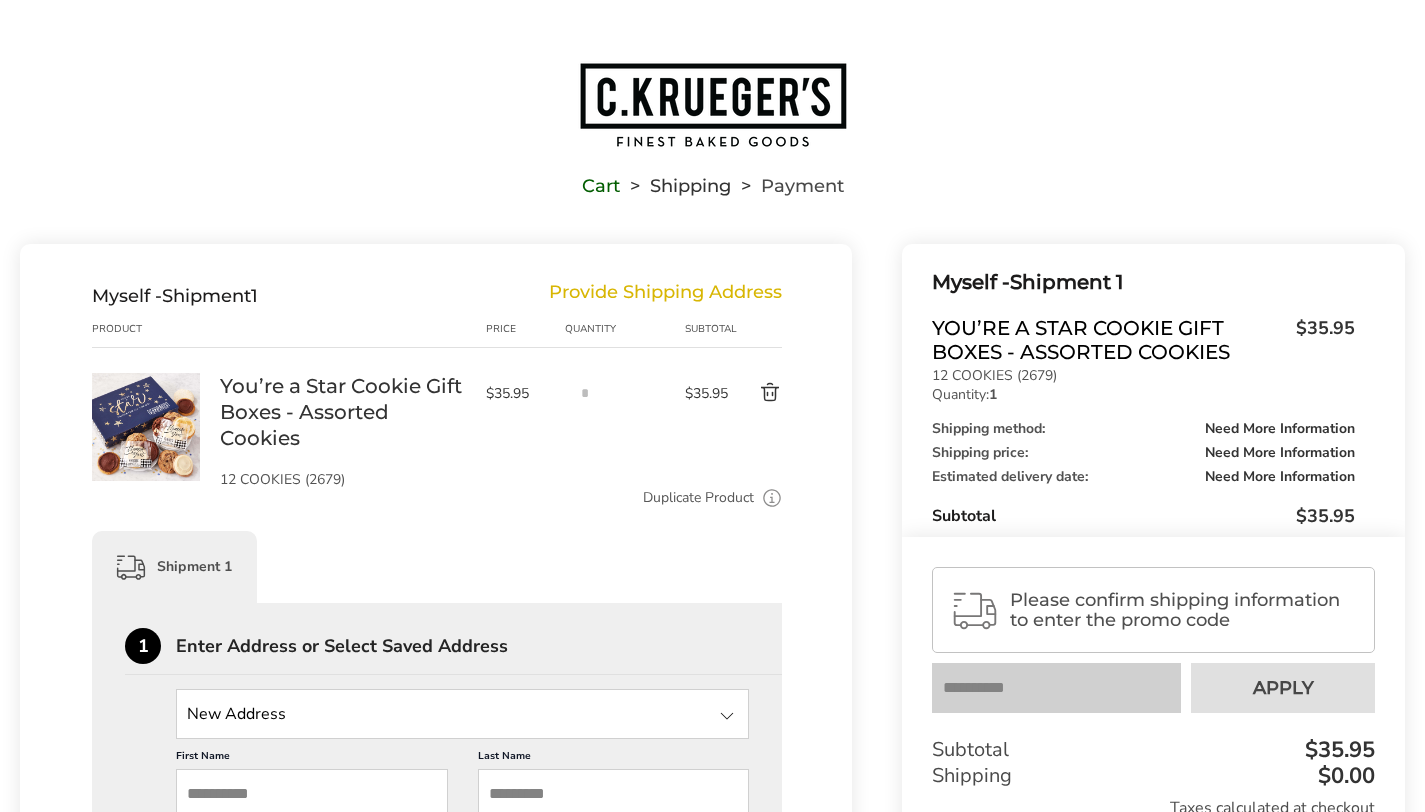scroll, scrollTop: 0, scrollLeft: 0, axis: both 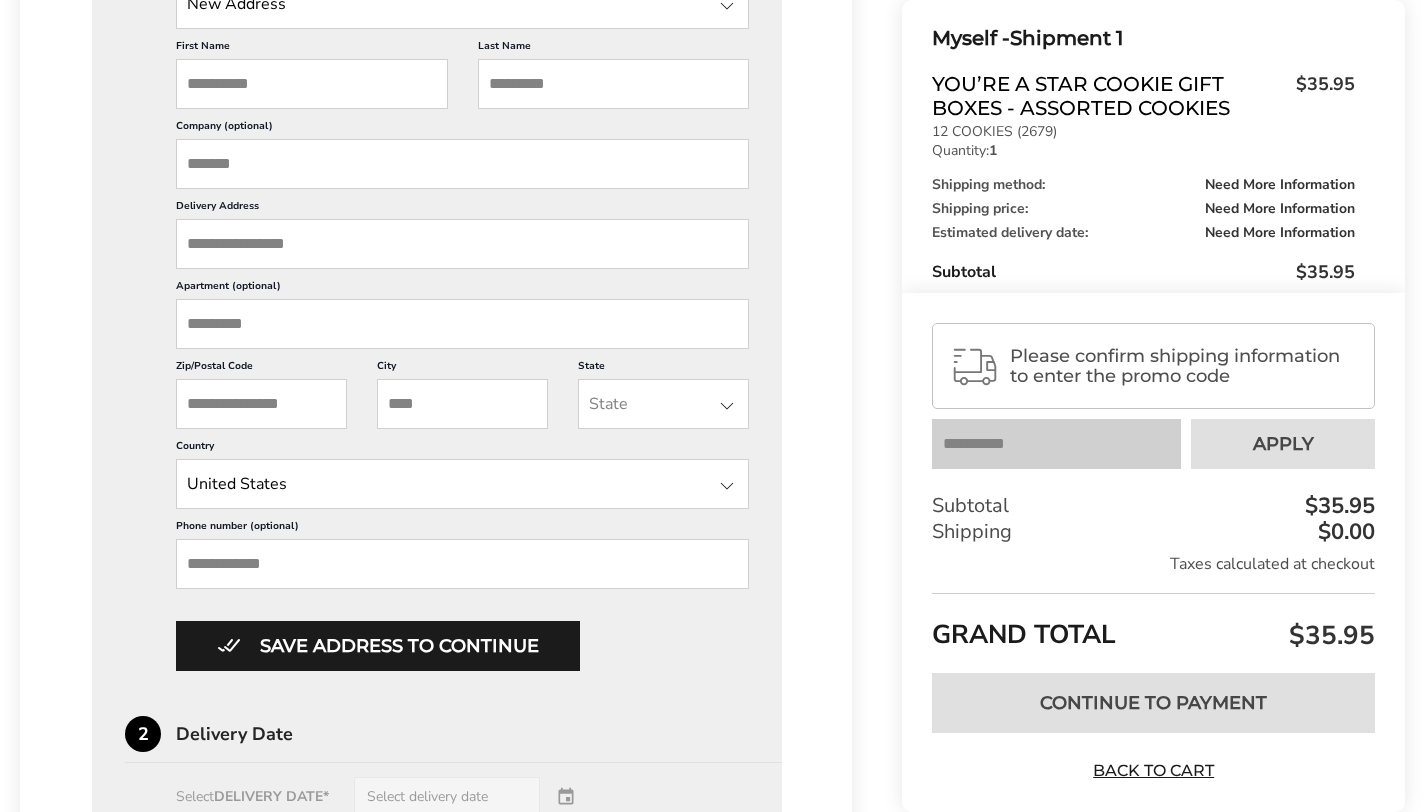 click on "Skip to content
******
Bestsellers Summer
Summer Vibes Summer Garden Hello Sunshine Patriotic
Back to School Sweet Smiles Birthday
ALL Birthday Gifts Celebration Collection Best Wishes Collection
Thank You
ALL Thank You Gifts NEW! Box of Thanks Thanks For Being Awesome Thanks! Thanks! Harlequin Thank You
Select Your Cookies Just The Cookies Occasions
HOLIDAY GIFTS
Summer Gifts Baby Birthday" at bounding box center (712, 376) 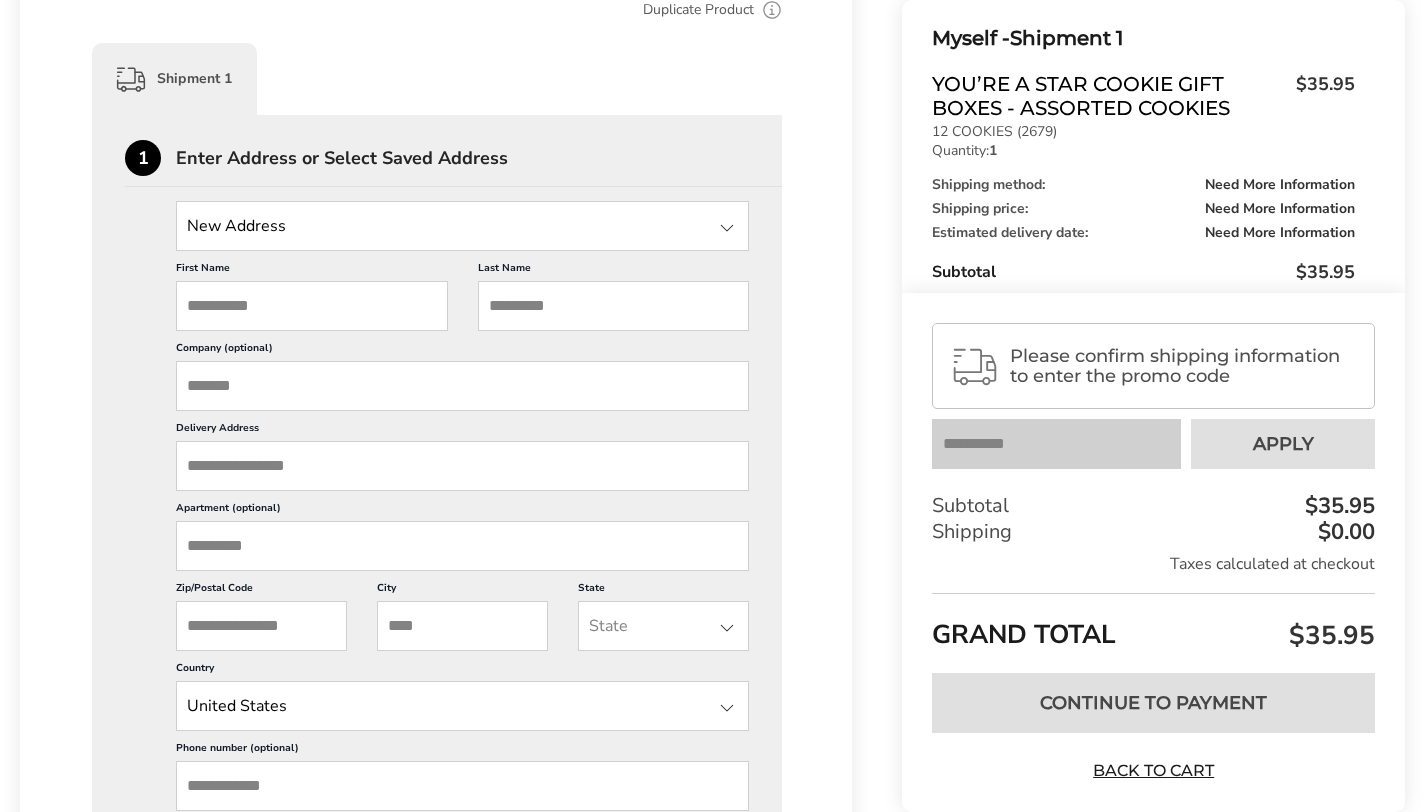 drag, startPoint x: 1439, startPoint y: 334, endPoint x: 1199, endPoint y: 245, distance: 255.9707 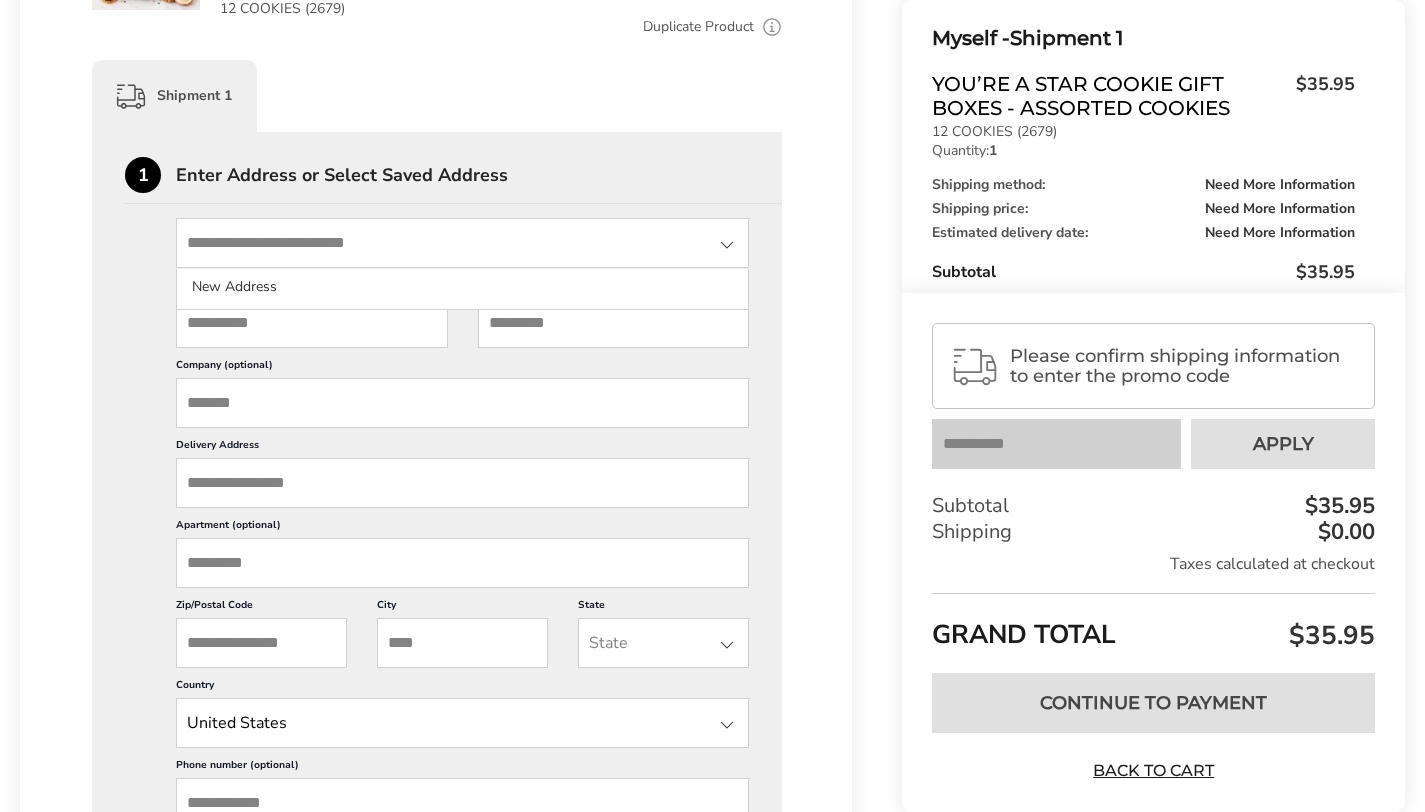 click at bounding box center (462, 243) 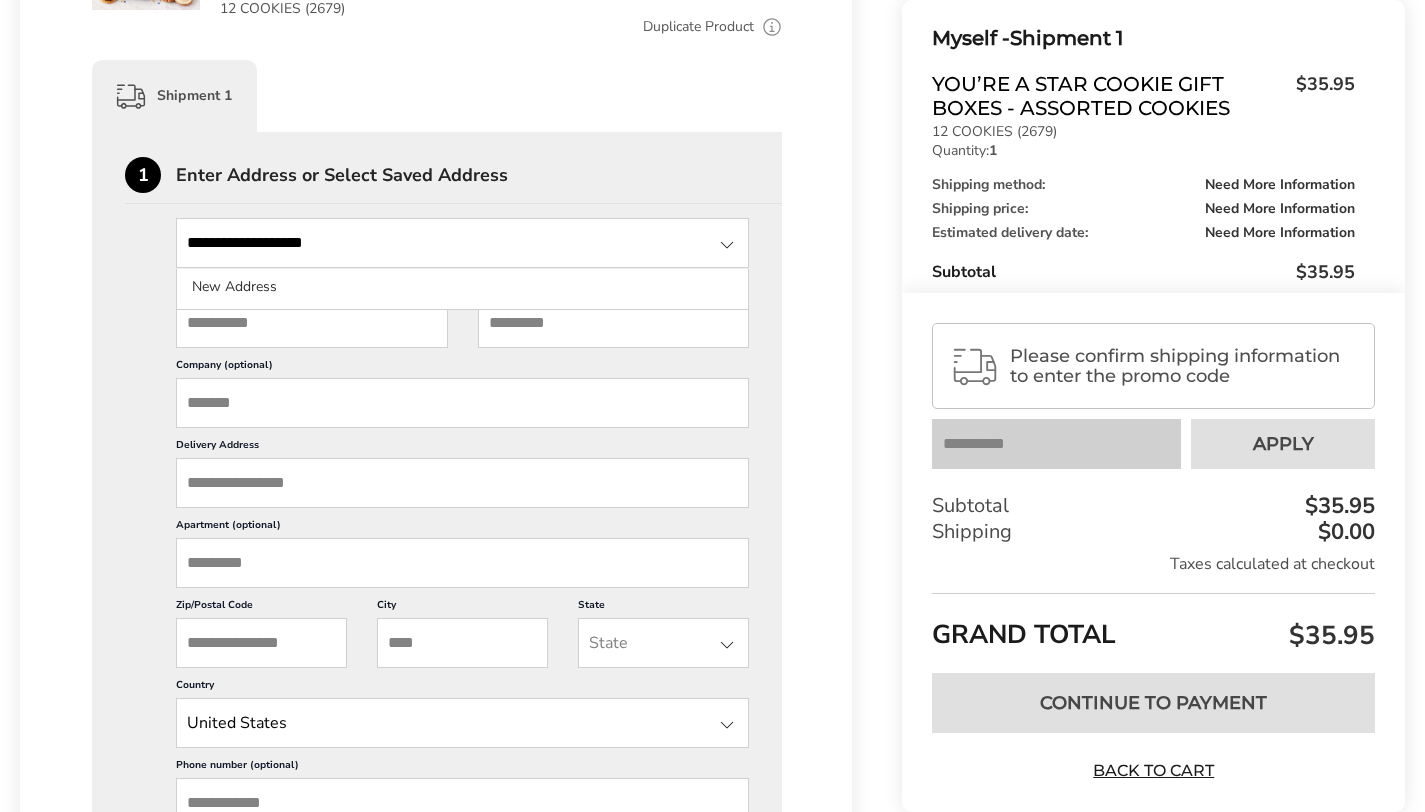 type on "******" 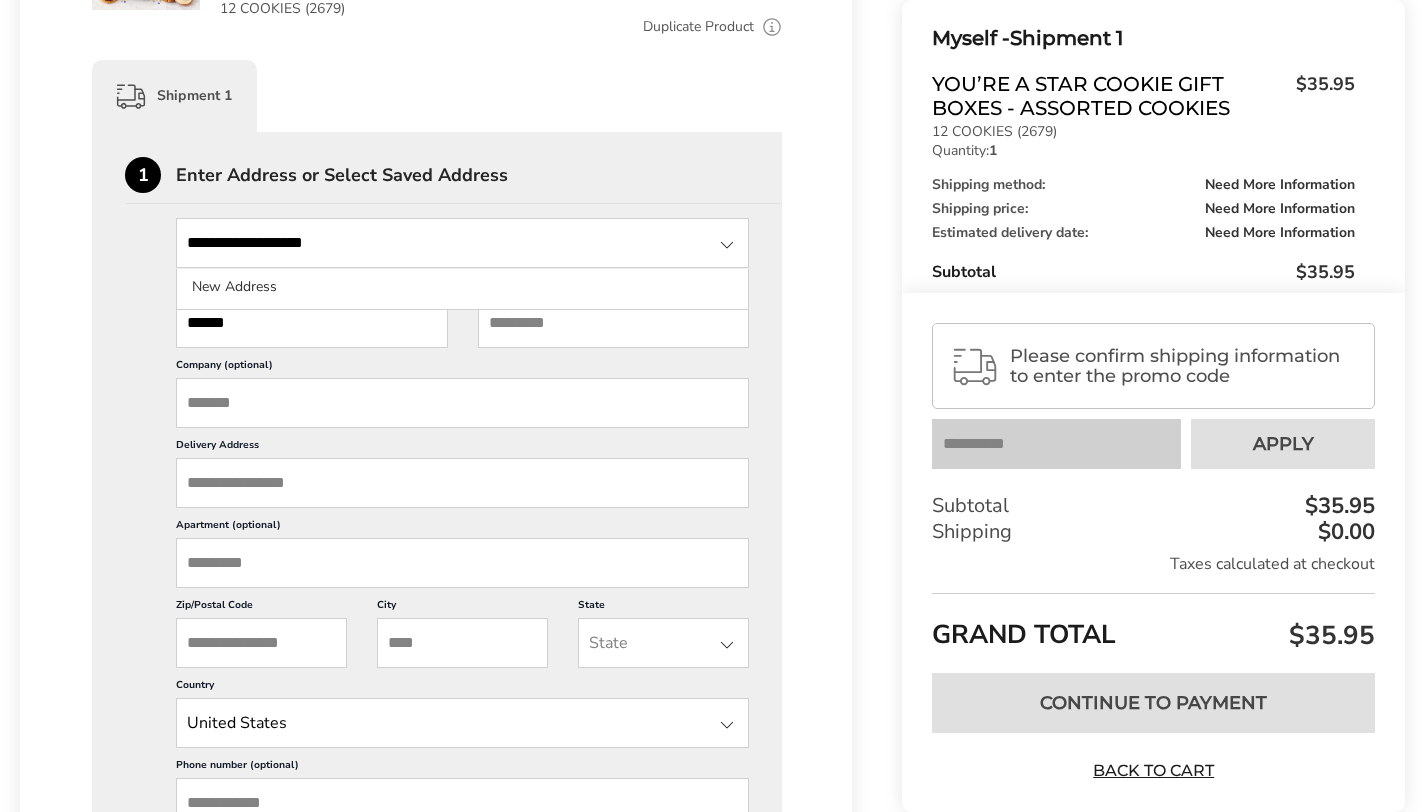 type on "******" 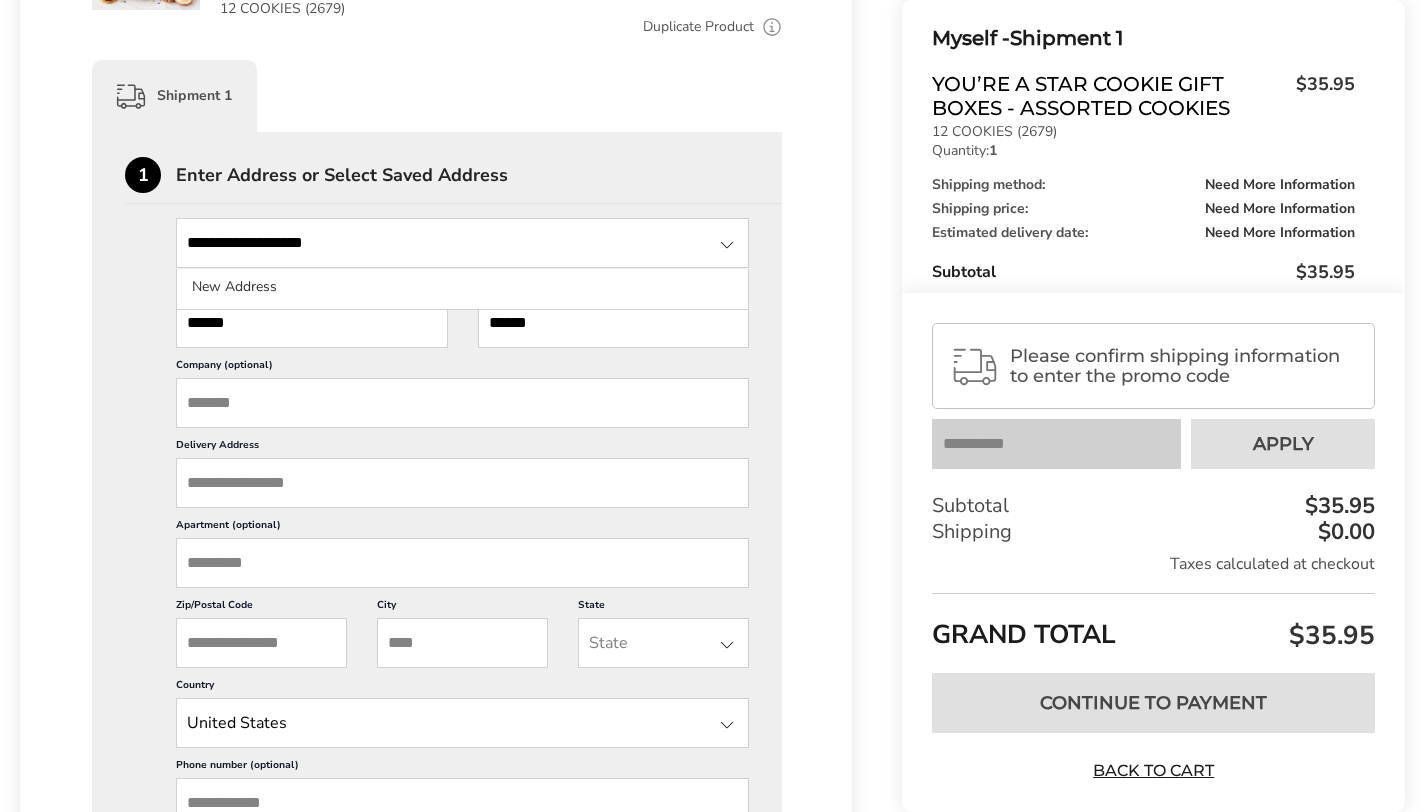 type on "*****" 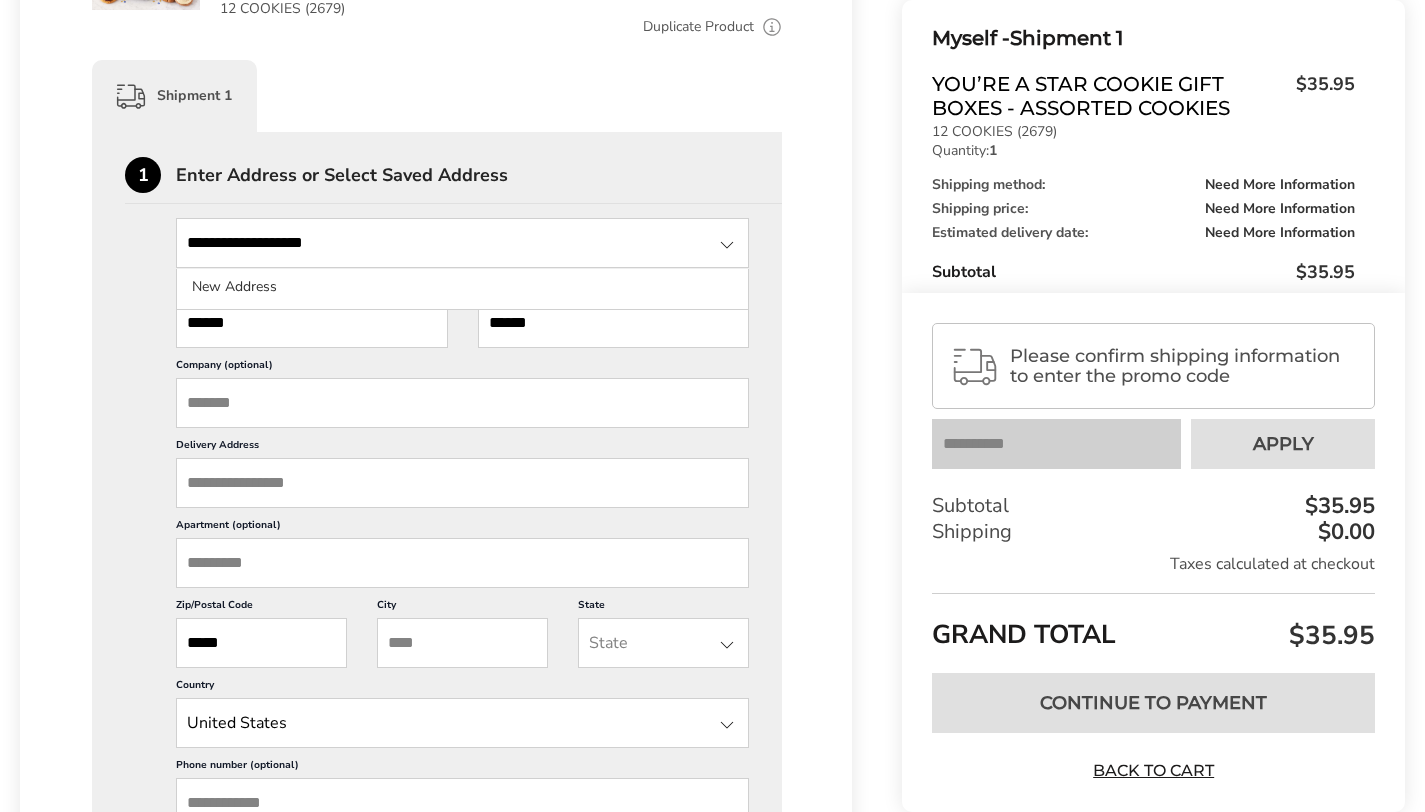 type on "*******" 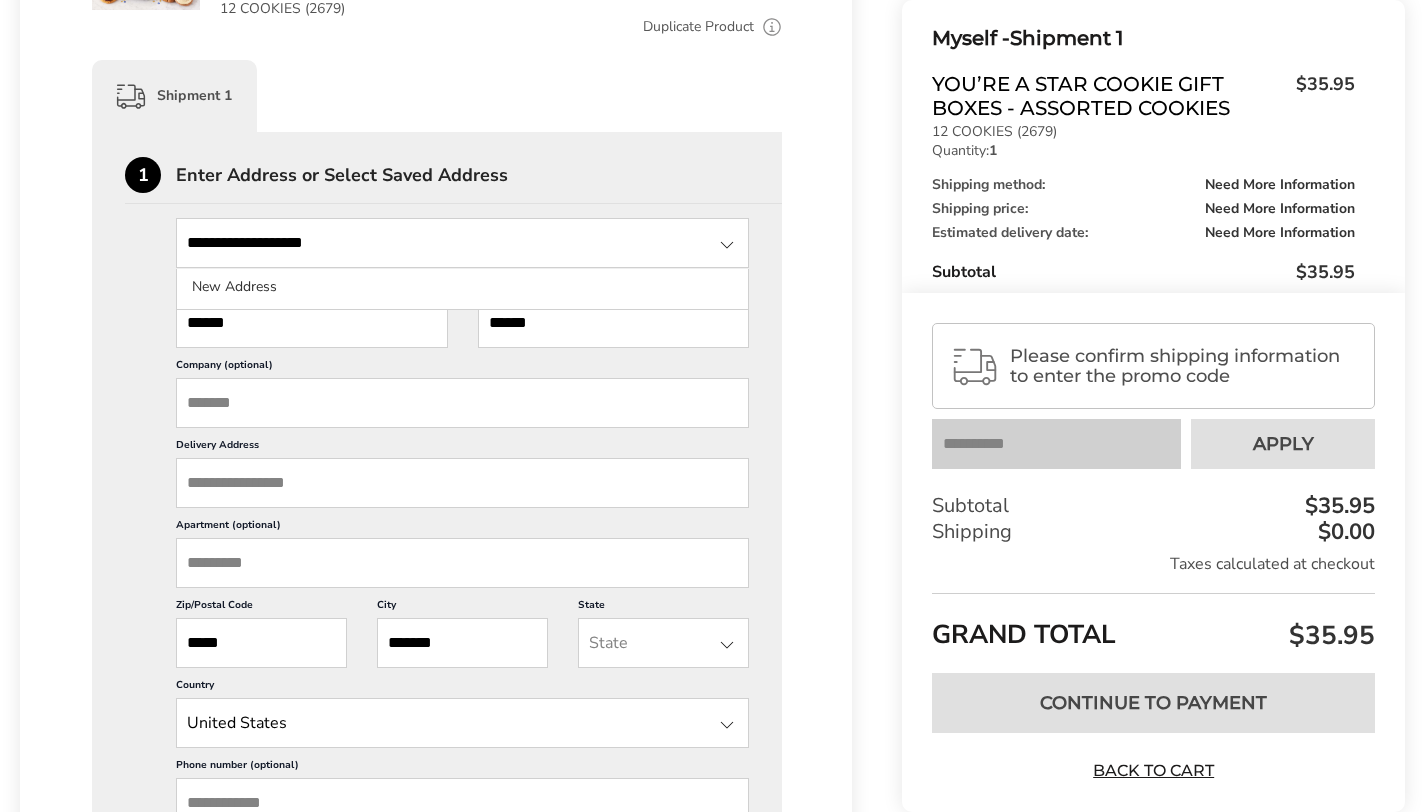 type 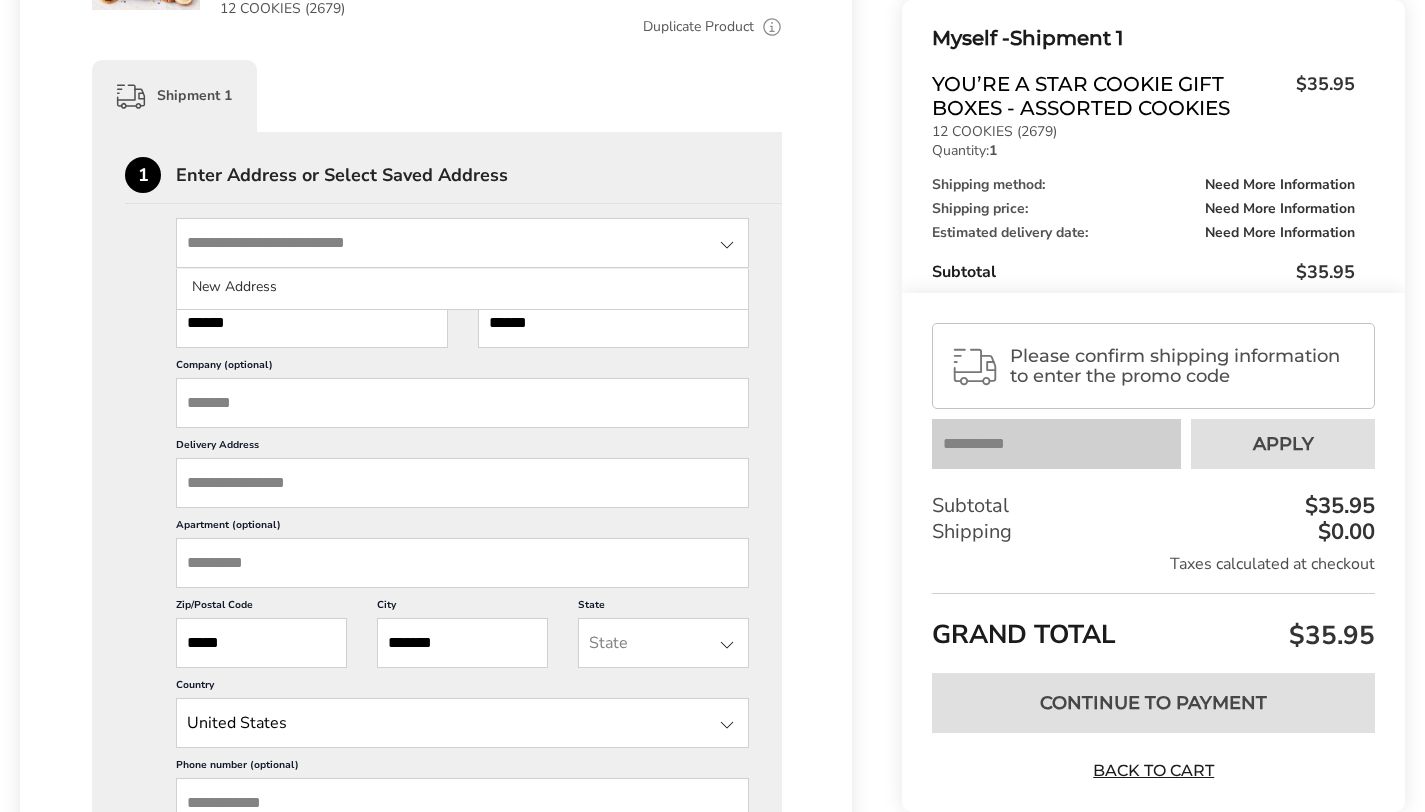 click on "Company (optional)" at bounding box center [462, 368] 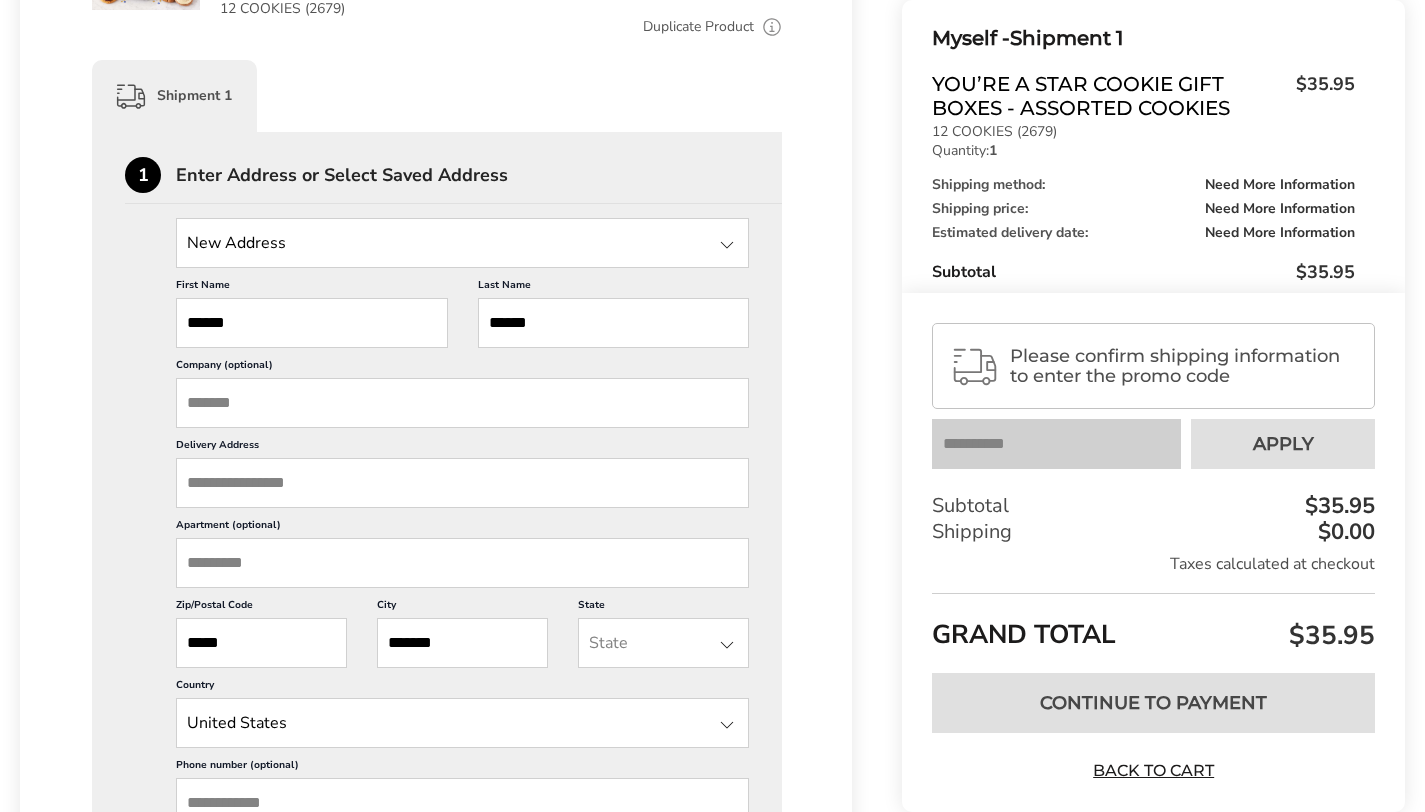click on "Delivery Address" at bounding box center [462, 483] 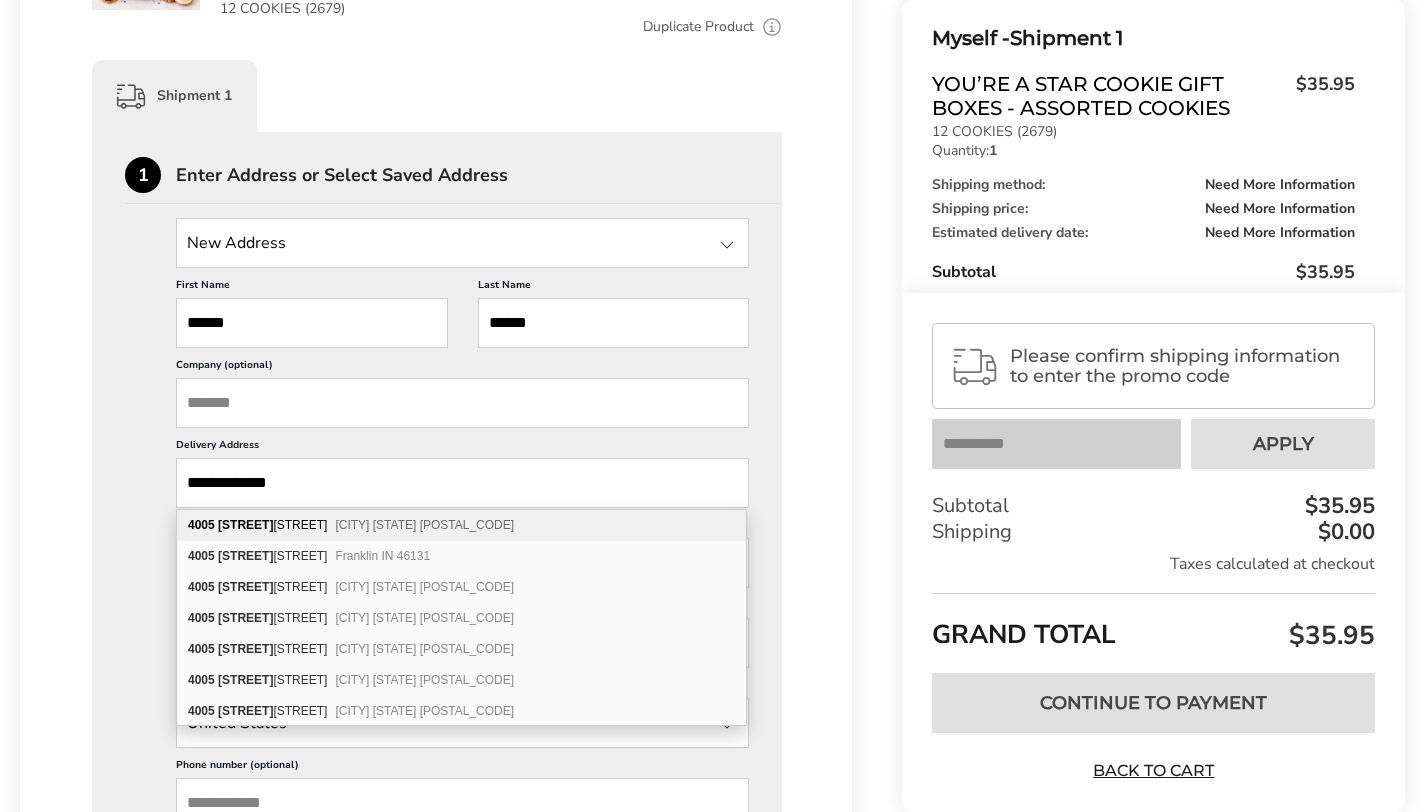 click on "[CITY] [STATE] [POSTAL_CODE]" at bounding box center [424, 525] 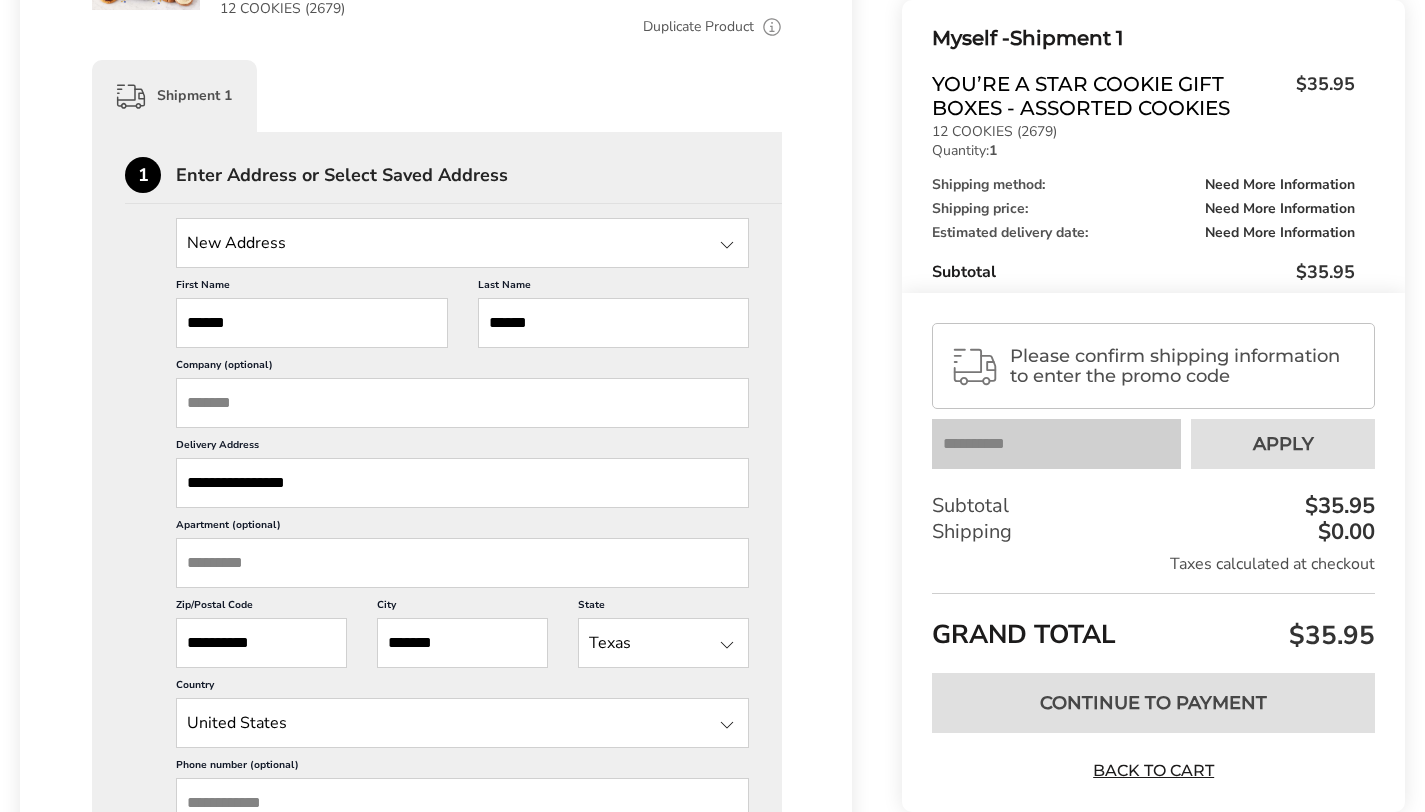 scroll, scrollTop: 0, scrollLeft: 0, axis: both 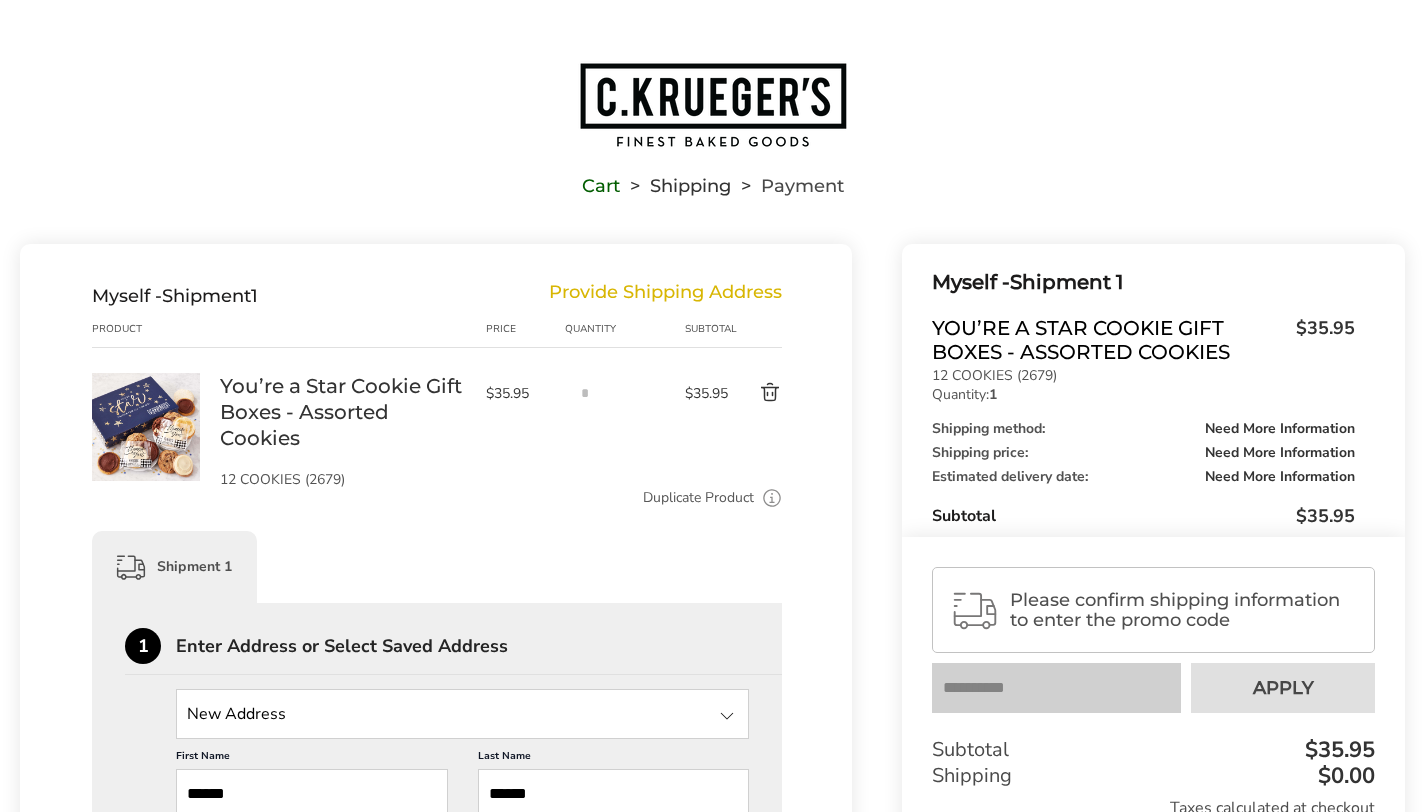 click on "Skip to content
******
Bestsellers Summer
Summer Vibes Summer Garden Hello Sunshine Patriotic
Back to School Sweet Smiles Birthday
ALL Birthday Gifts Celebration Collection Best Wishes Collection
Thank You
ALL Thank You Gifts NEW! Box of Thanks Thanks For Being Awesome Thanks! Thanks! Harlequin Thank You
Select Your Cookies Just The Cookies Occasions
HOLIDAY GIFTS
Summer Gifts Baby Birthday" at bounding box center (712, 1086) 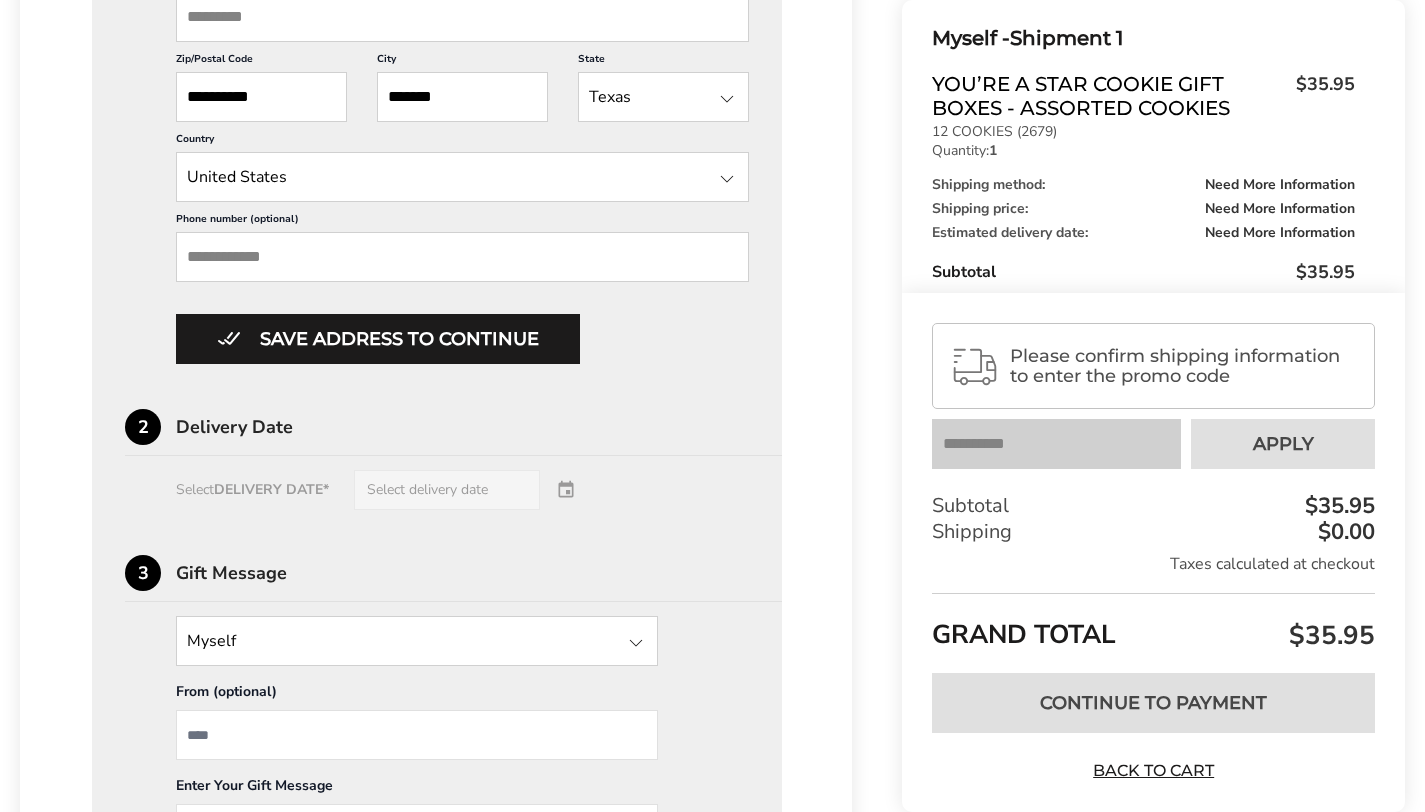 scroll, scrollTop: 1023, scrollLeft: 0, axis: vertical 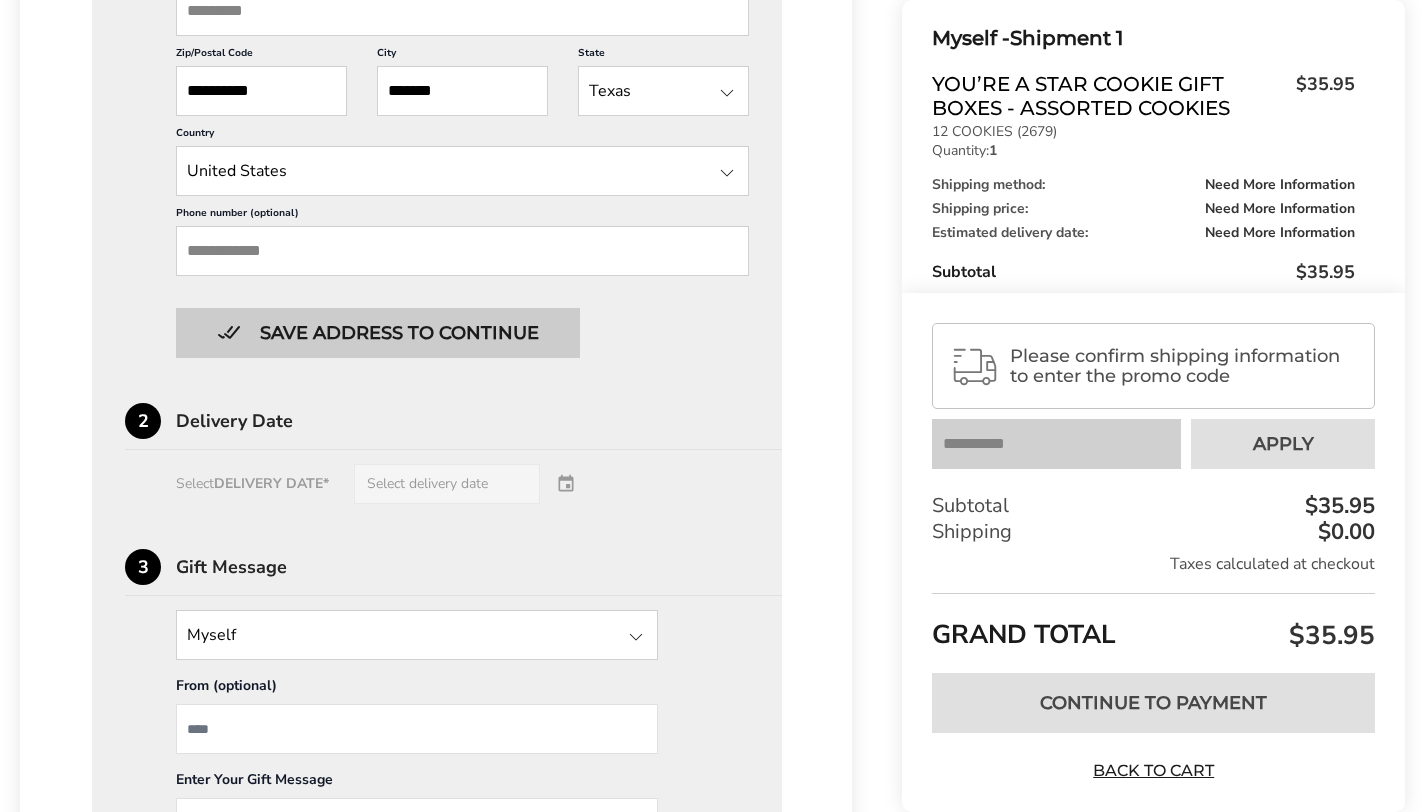 click on "Save address to continue" at bounding box center [378, 333] 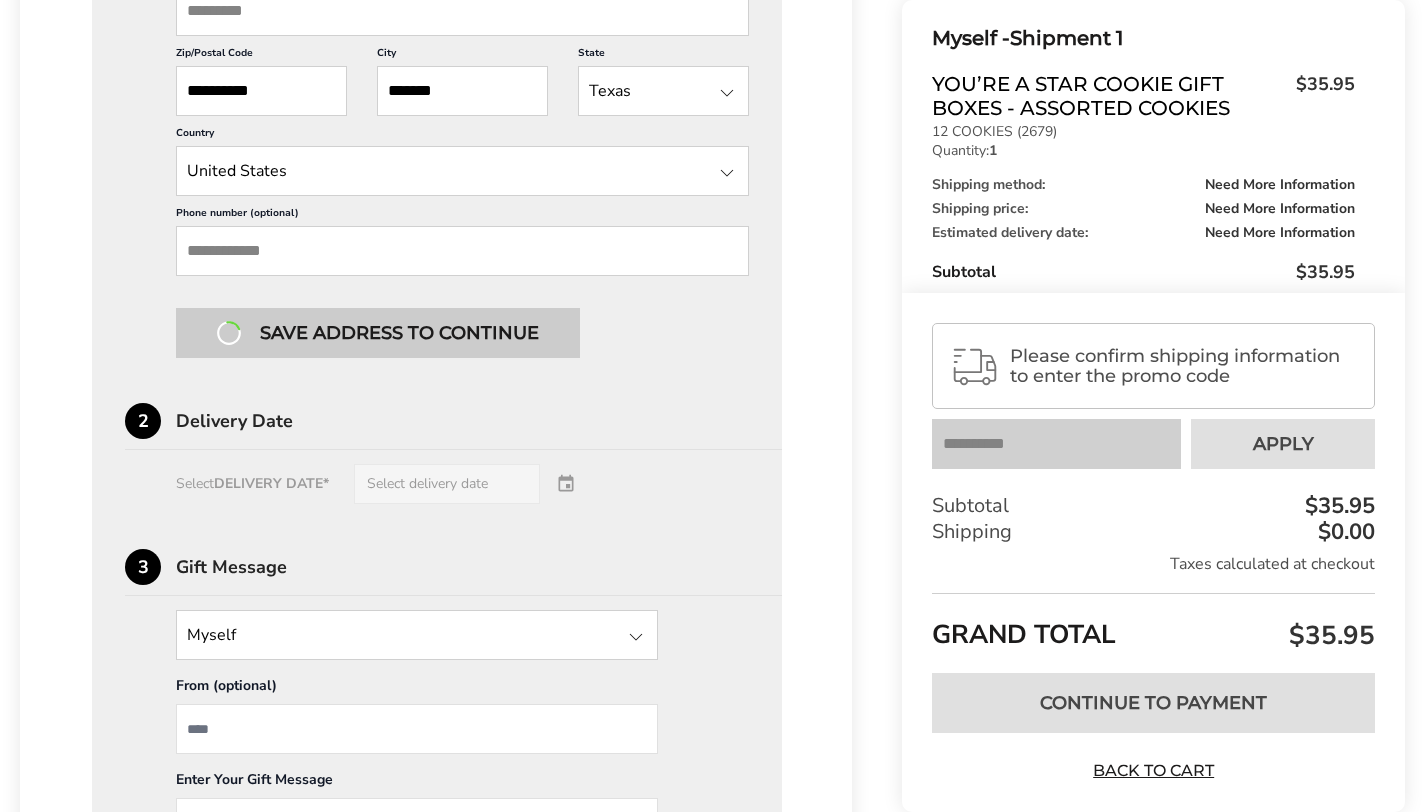 scroll, scrollTop: 718, scrollLeft: 0, axis: vertical 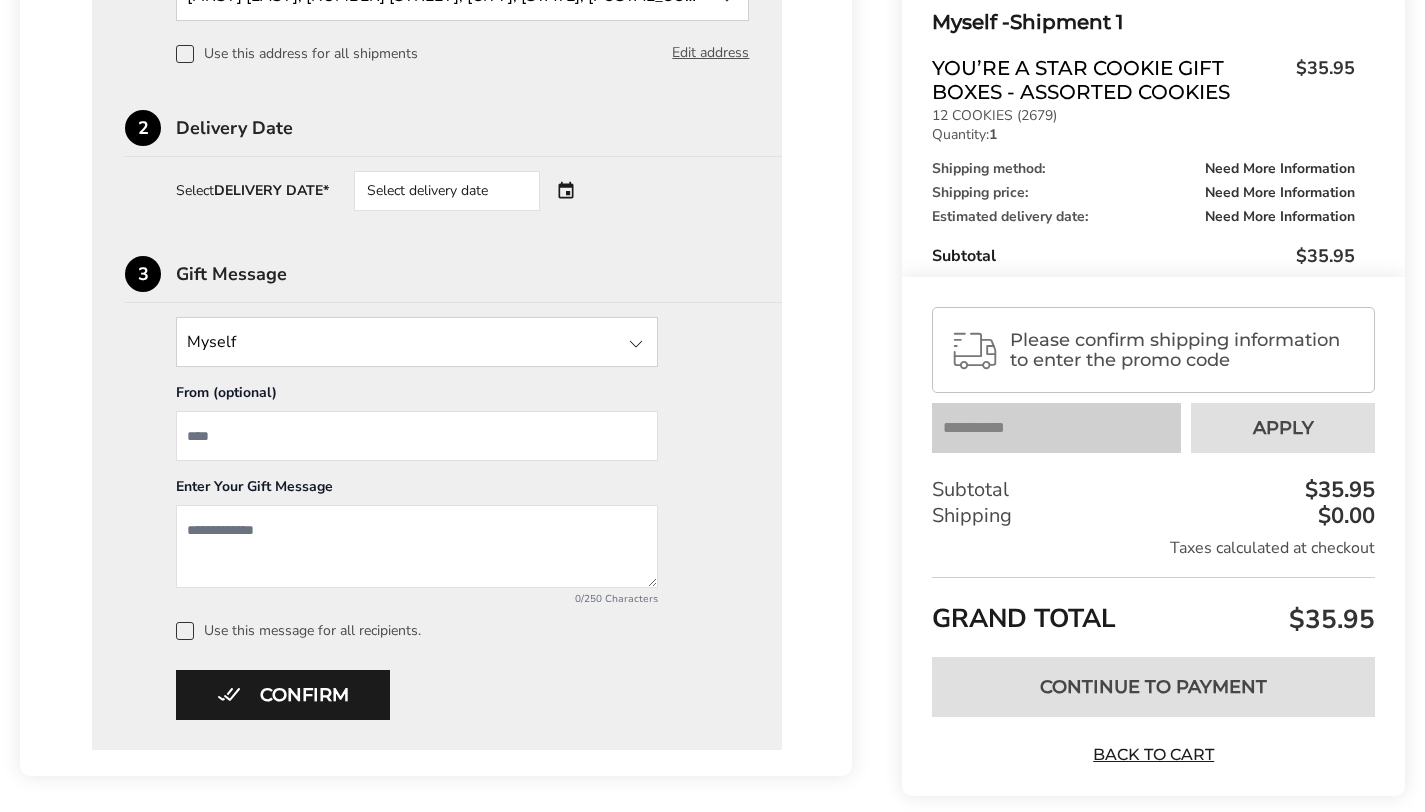 click on "Select delivery date" at bounding box center (475, 191) 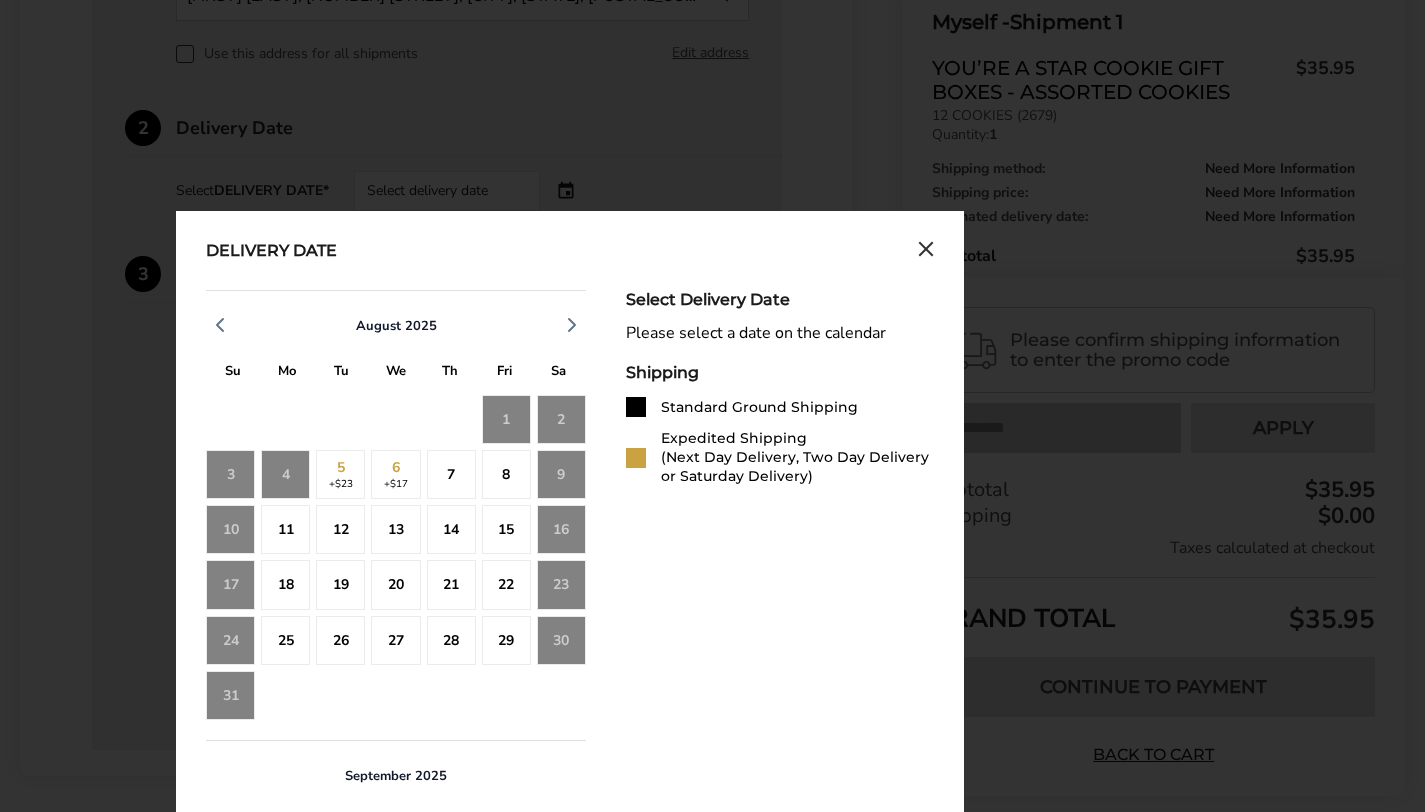 click on "4" 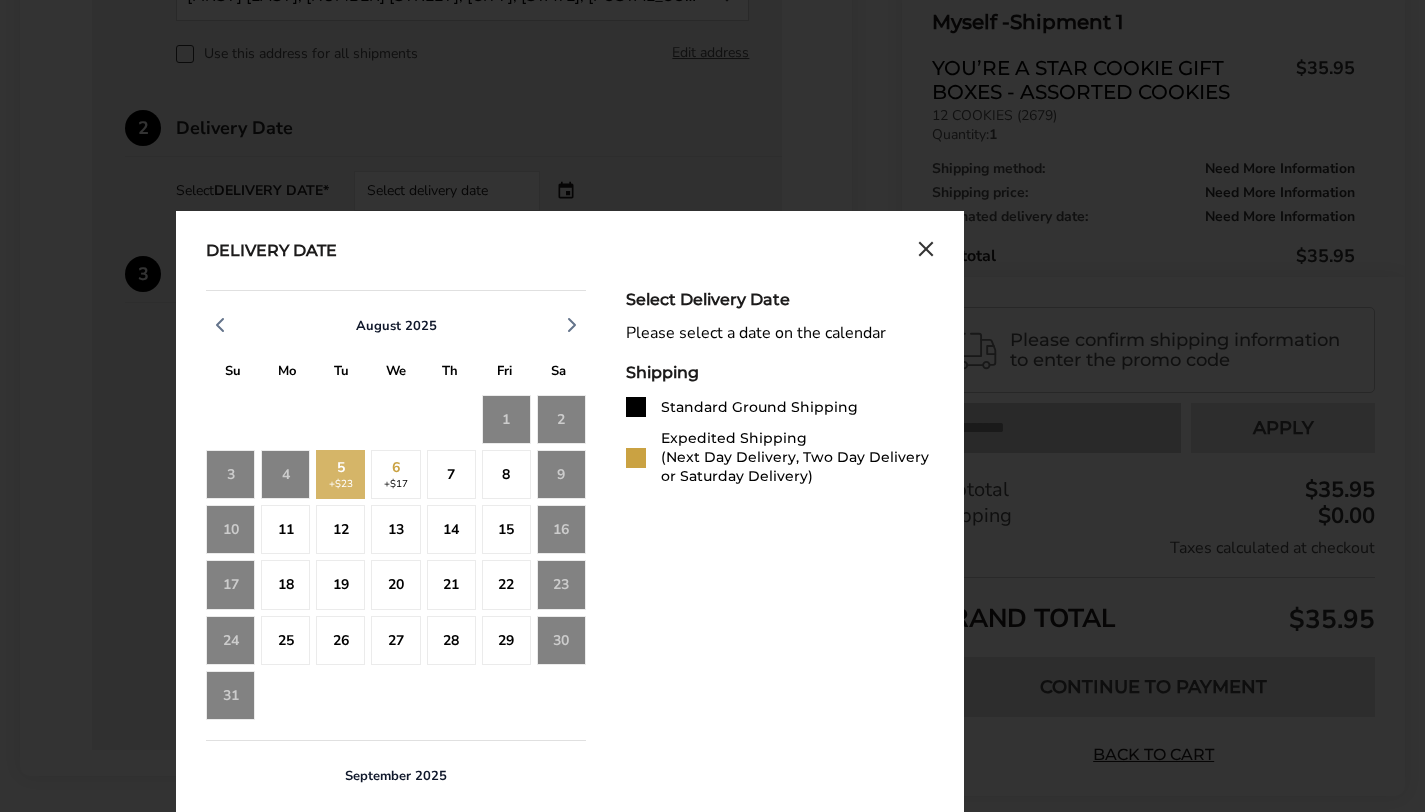 click on "5  +$23" 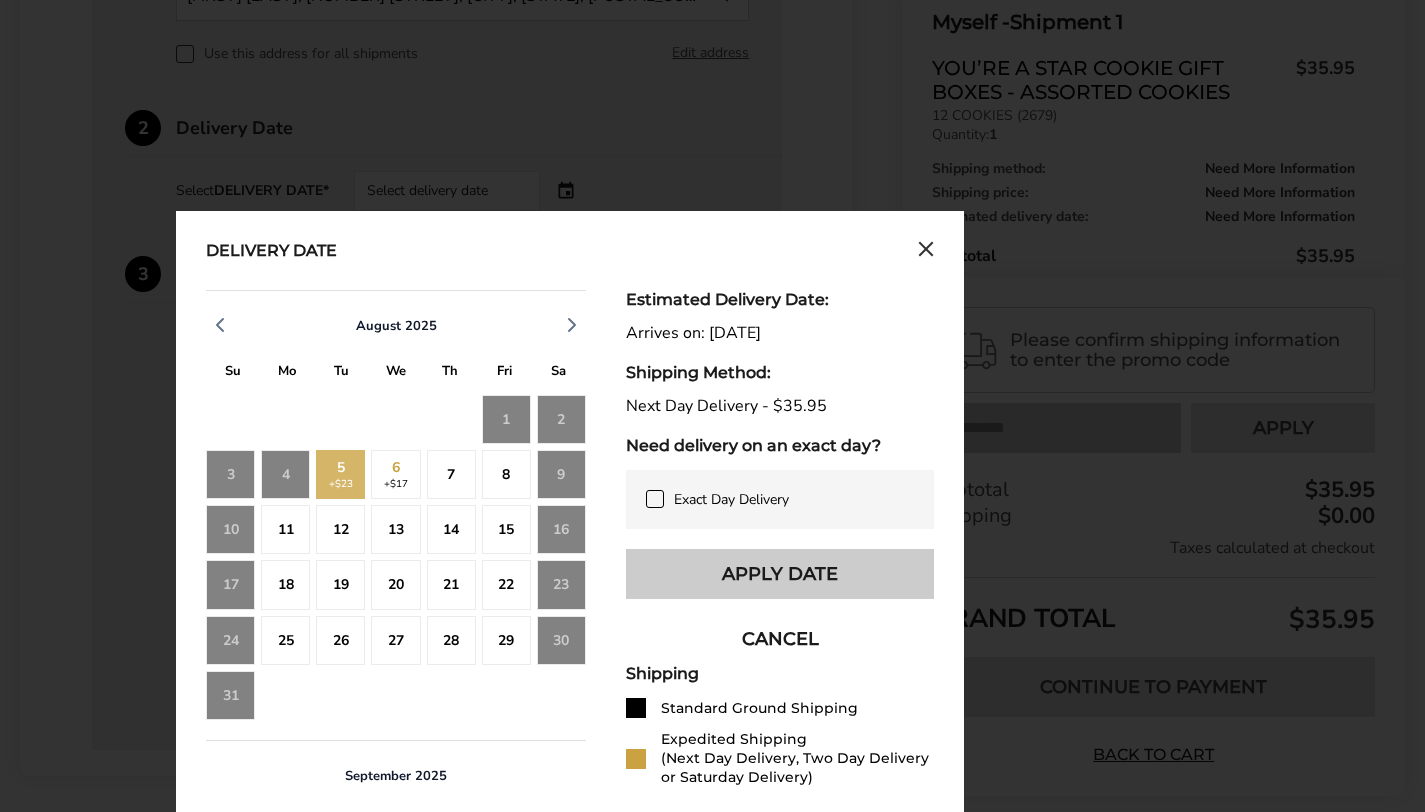 click on "Apply Date" at bounding box center [780, 574] 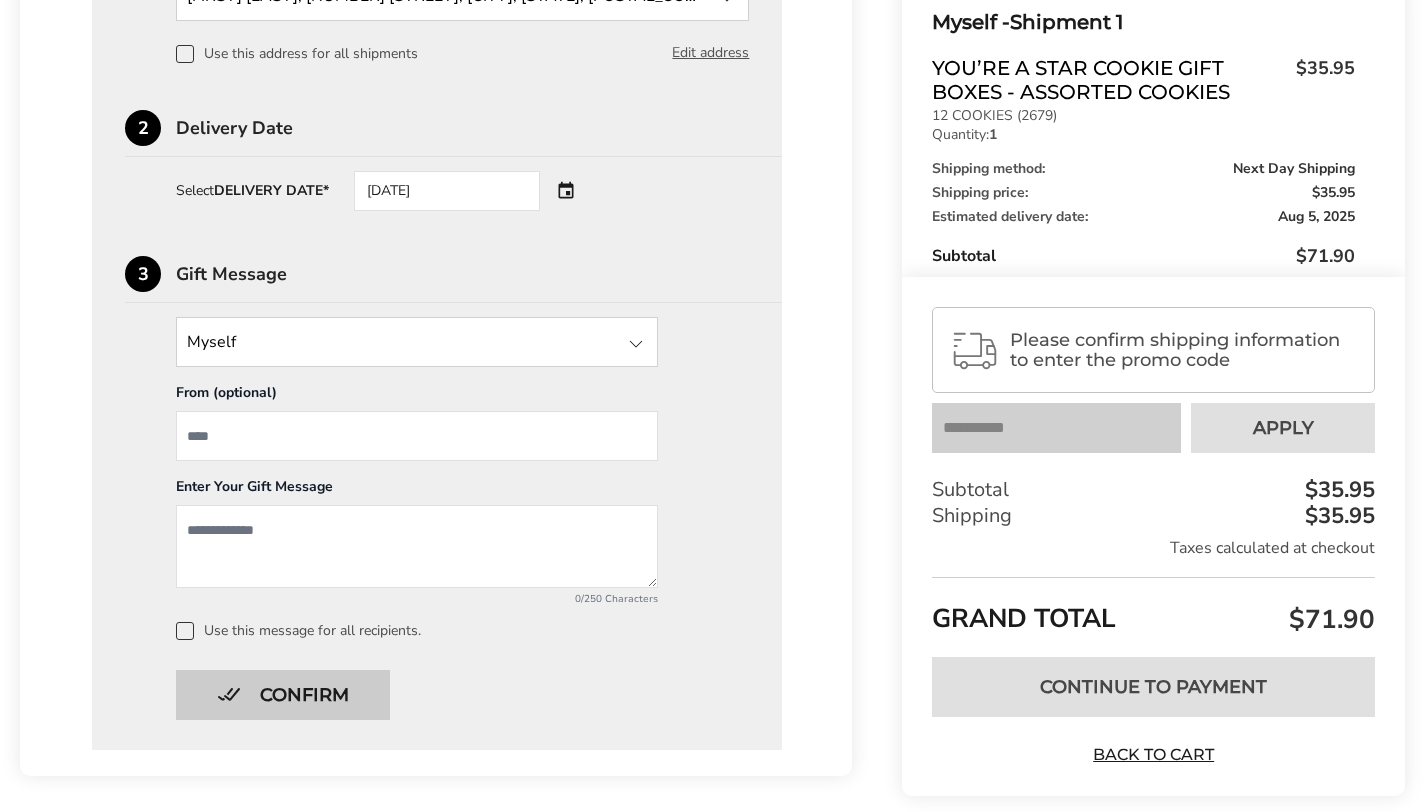 click on "Confirm" at bounding box center [283, 695] 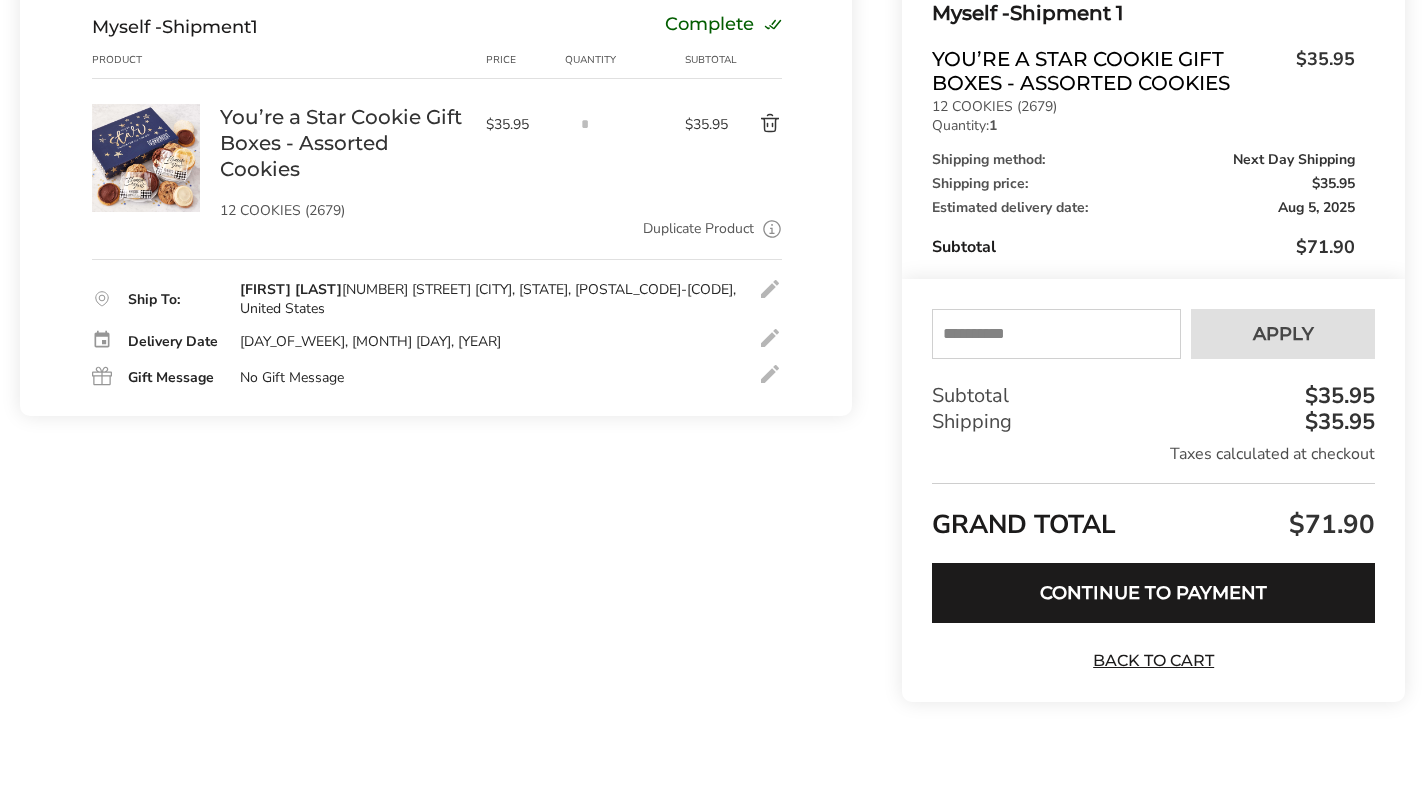 click at bounding box center (1056, 334) 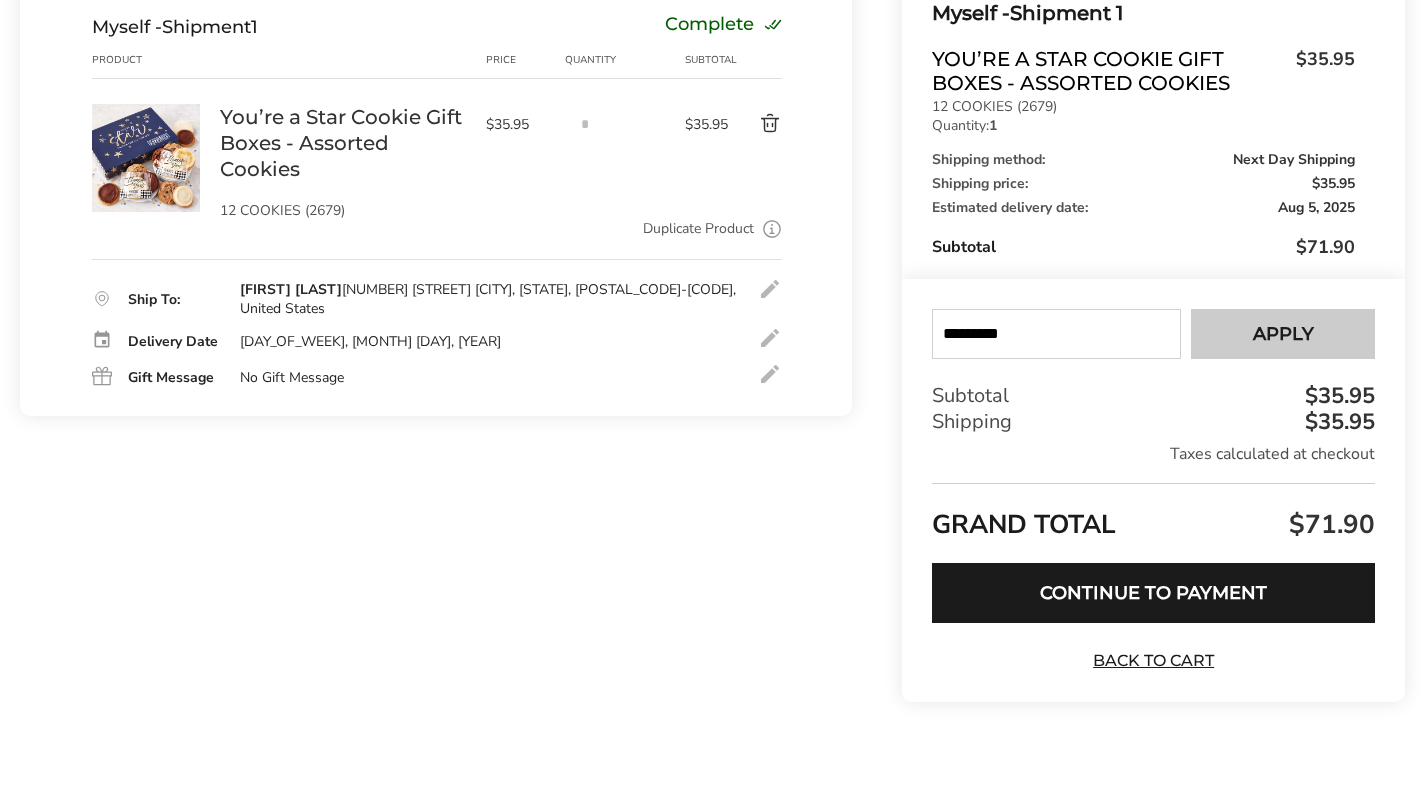 type on "*********" 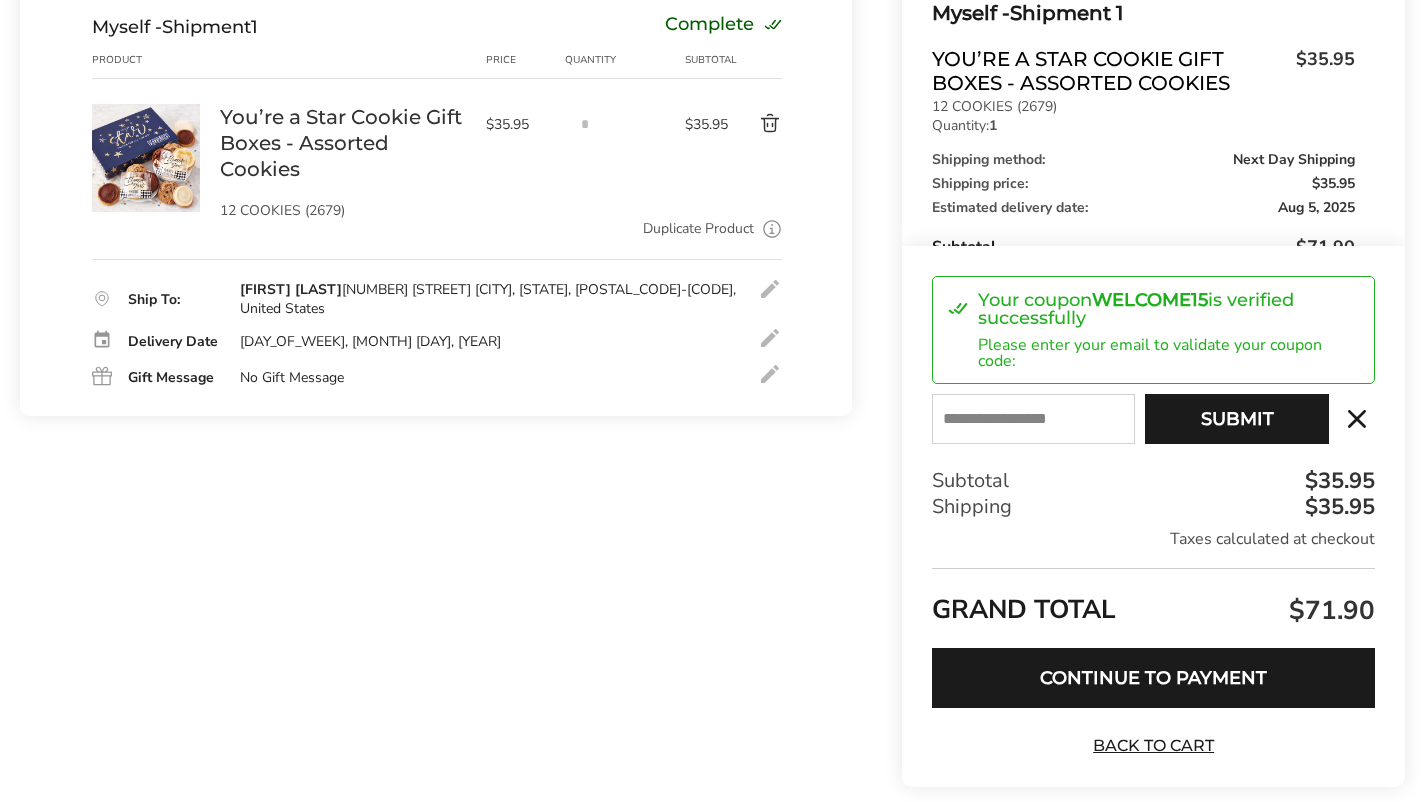click at bounding box center (1033, 419) 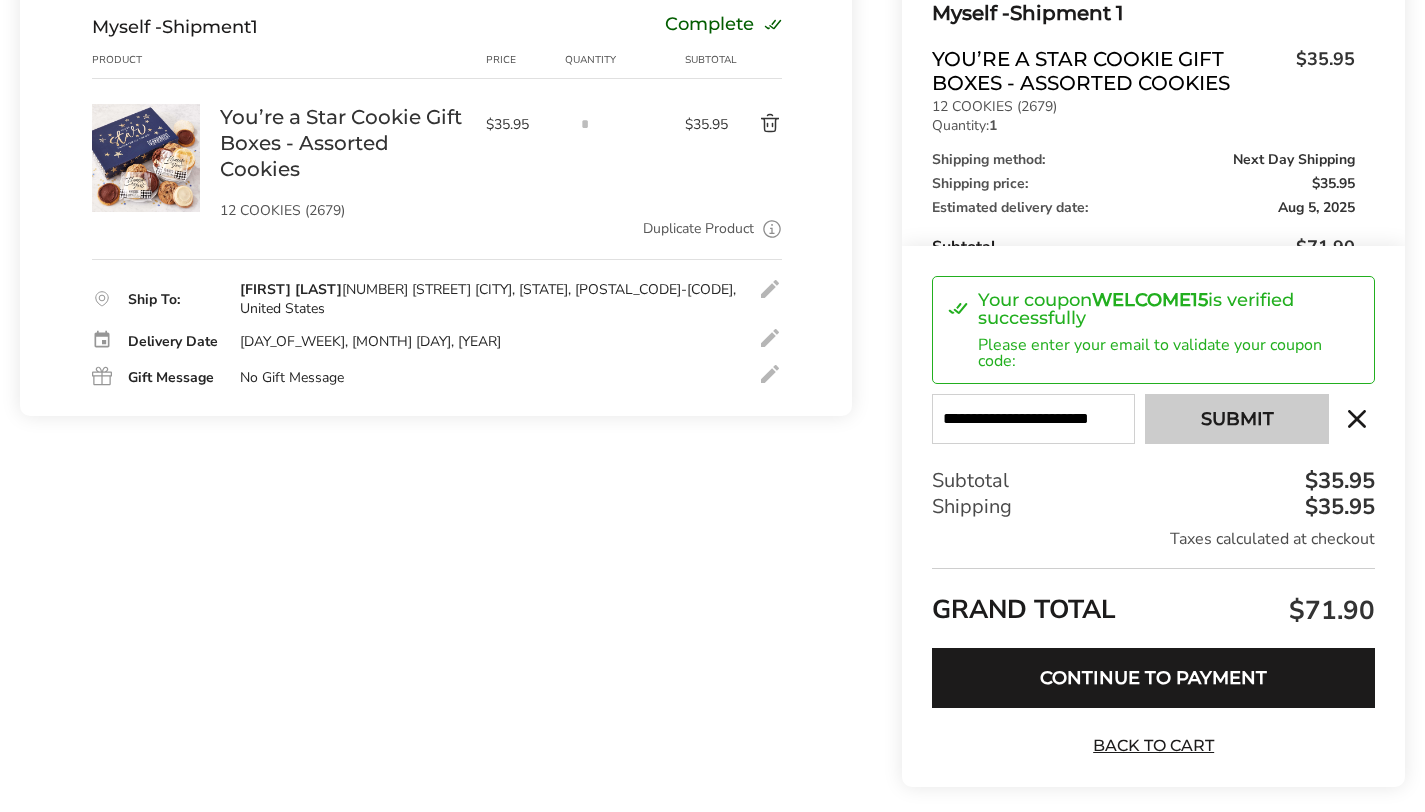 click on "Submit" at bounding box center [1237, 419] 